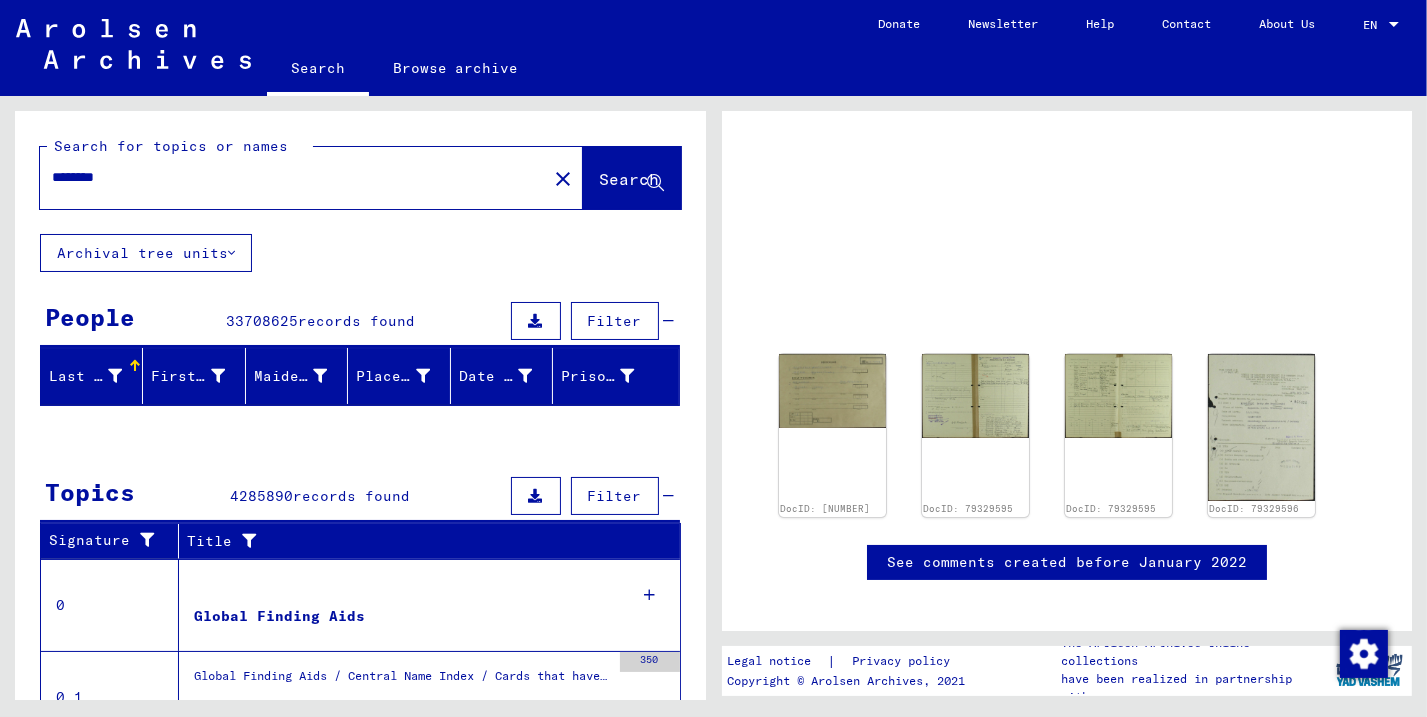 scroll, scrollTop: 0, scrollLeft: 0, axis: both 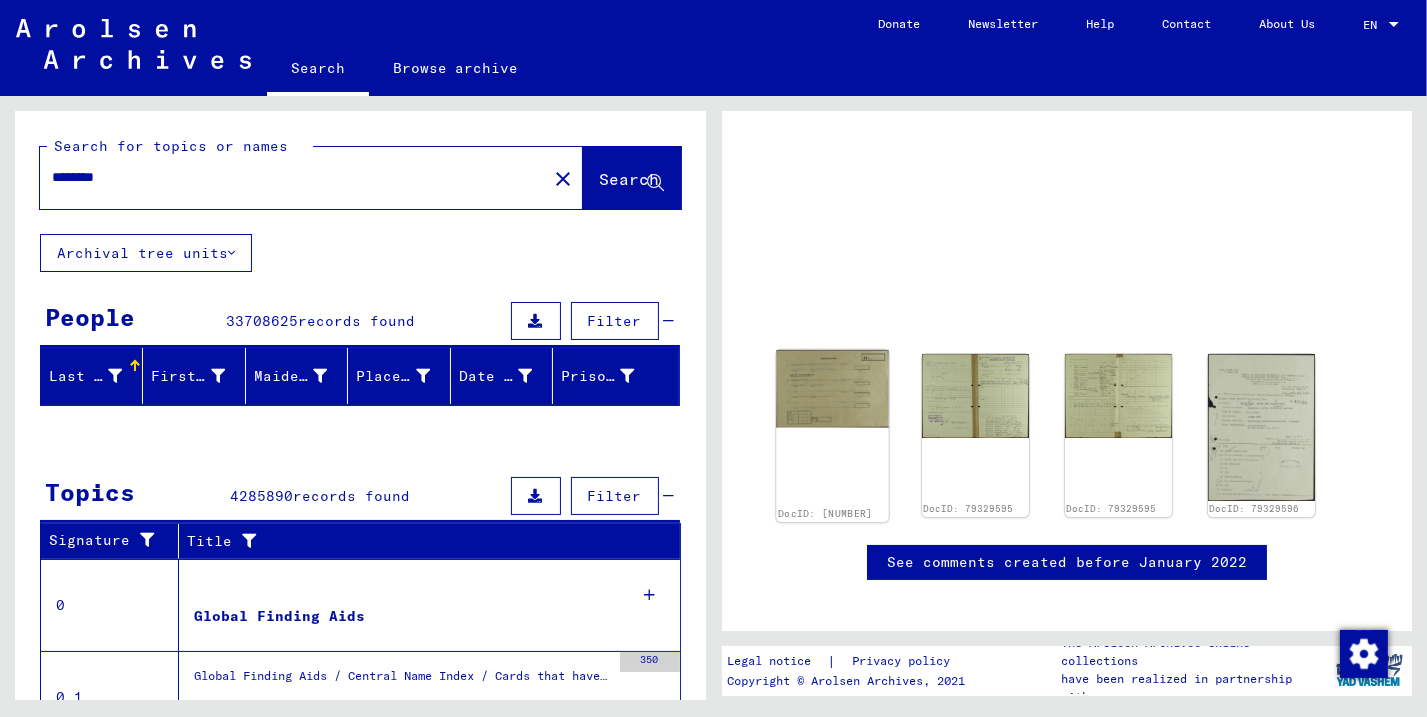 click 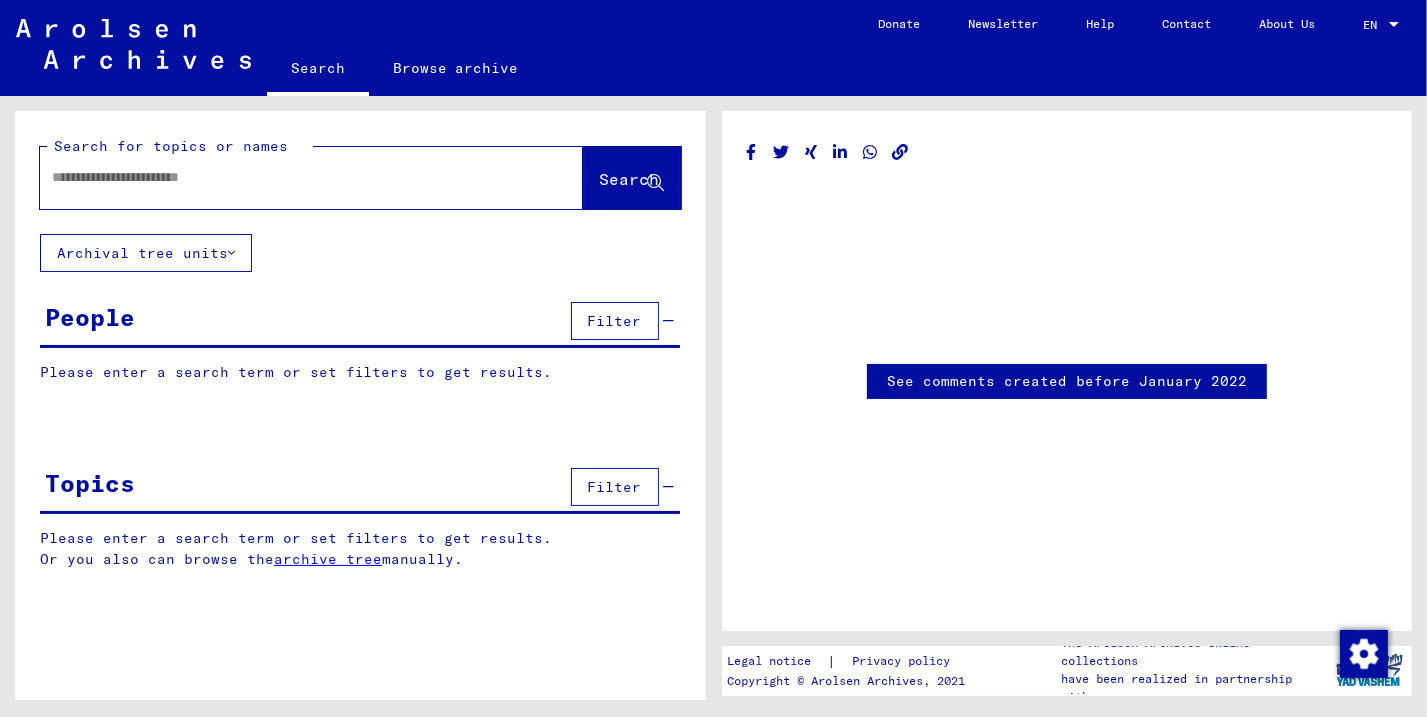 type on "********" 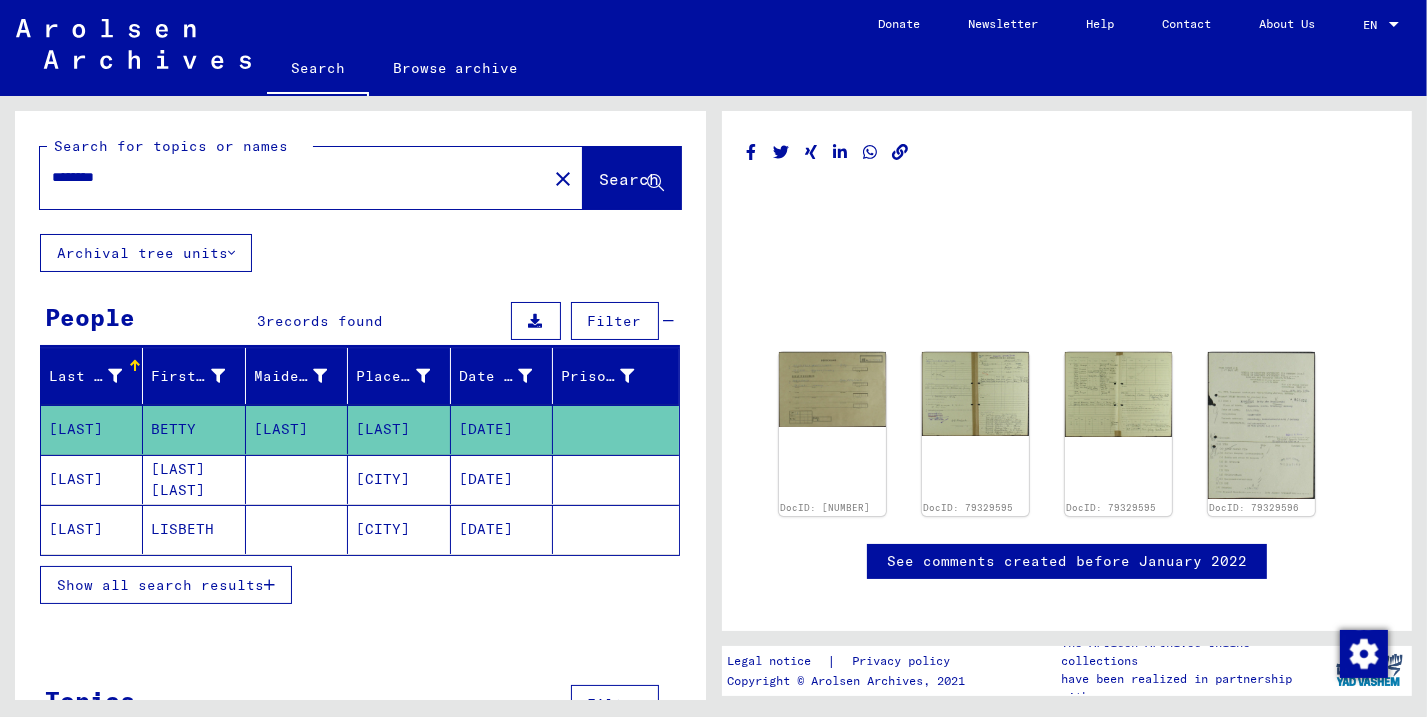 click on "[LAST]" 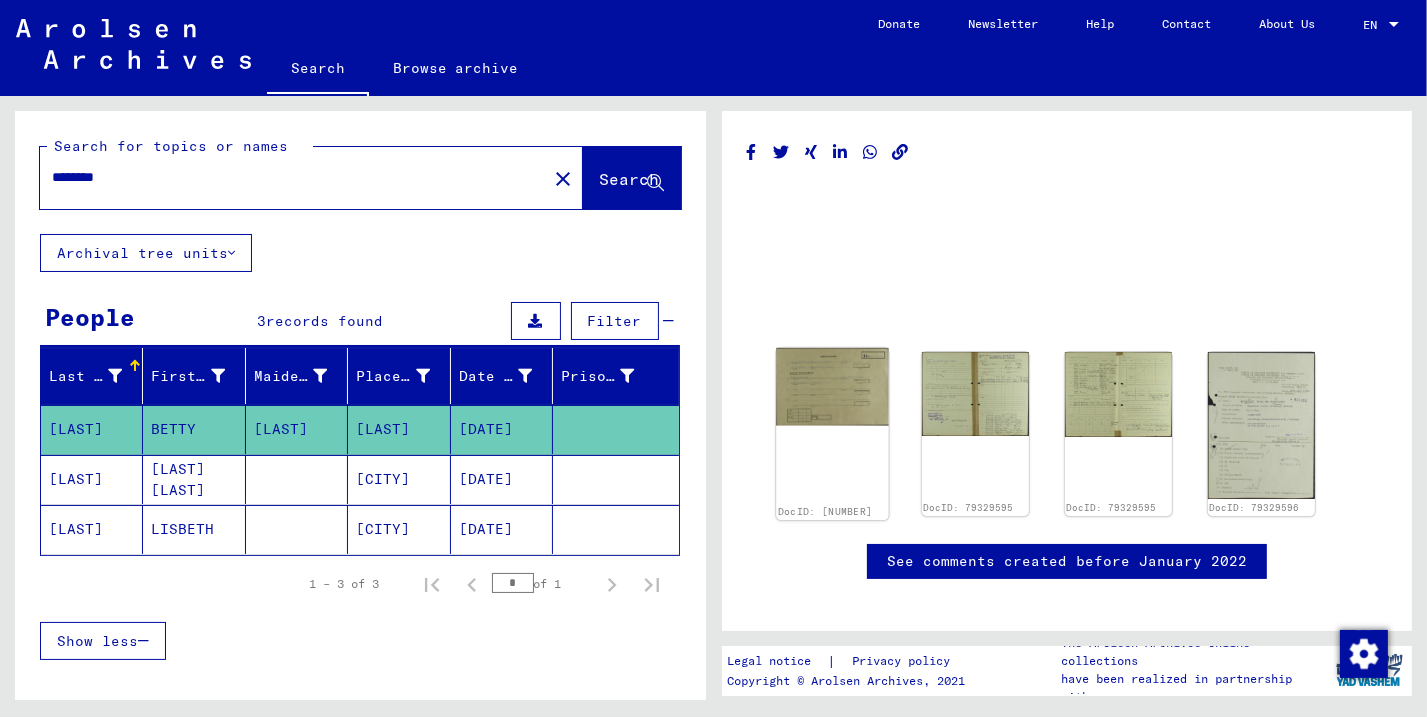 click 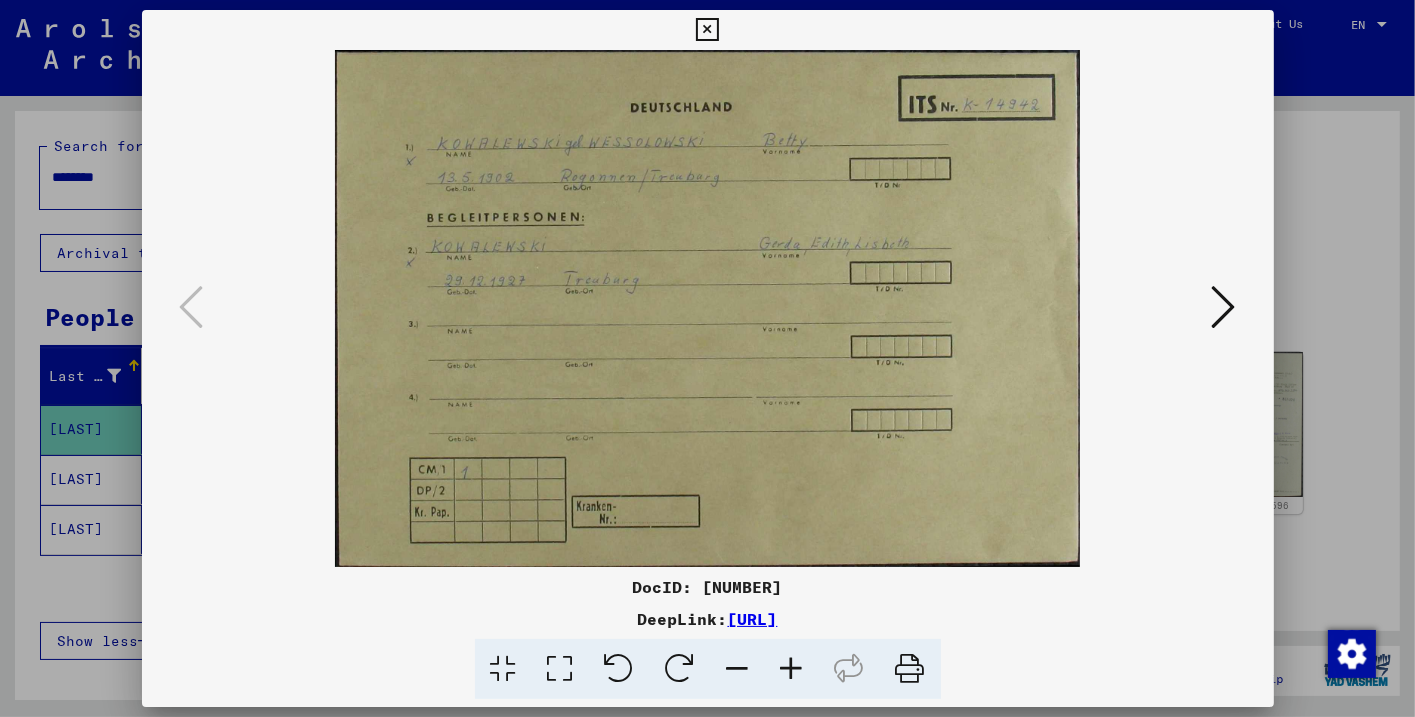 click at bounding box center [910, 669] 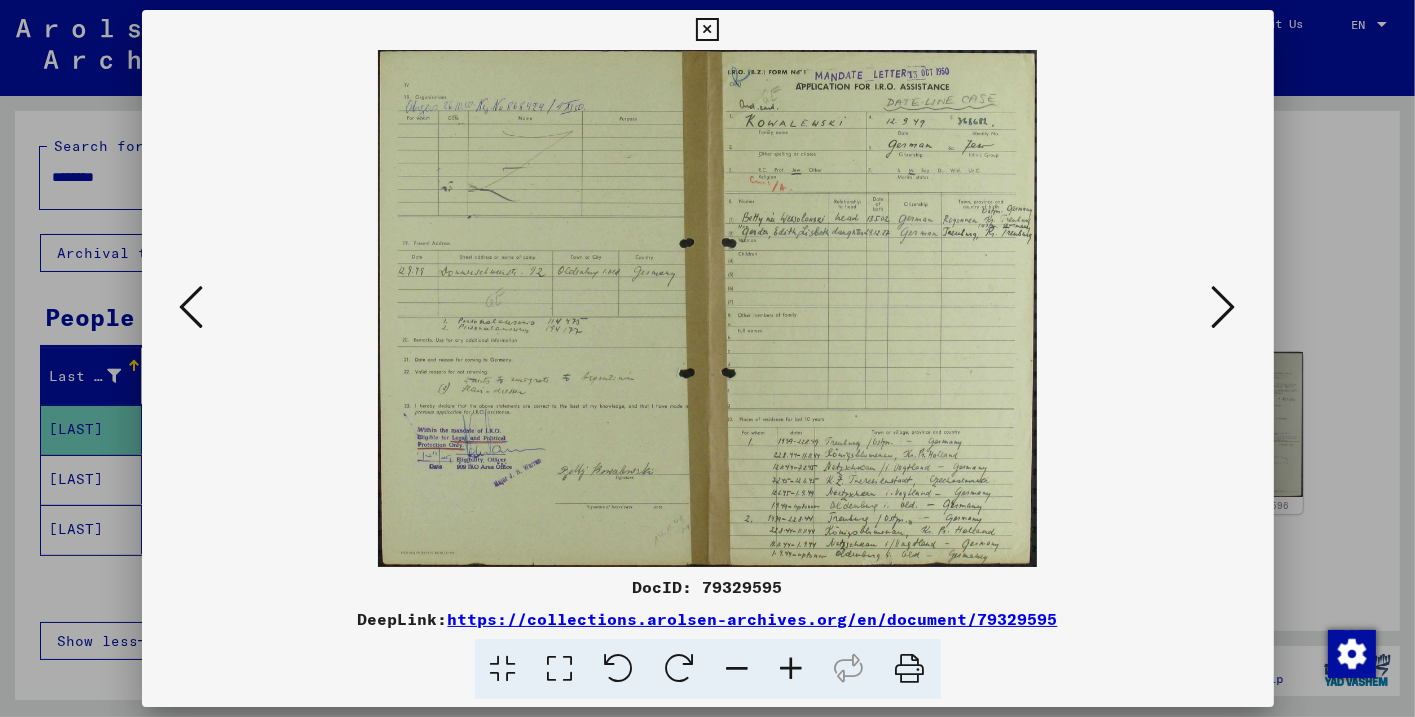 click at bounding box center (910, 669) 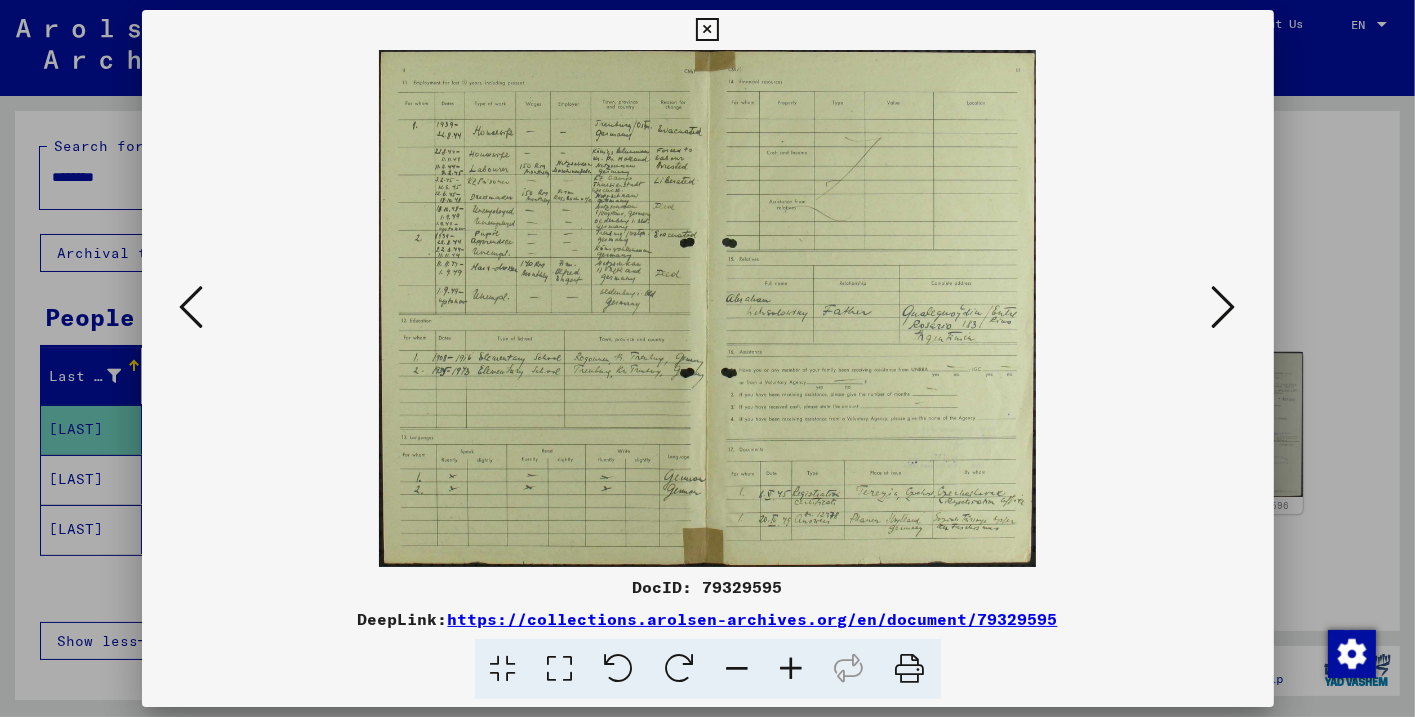 click at bounding box center (910, 669) 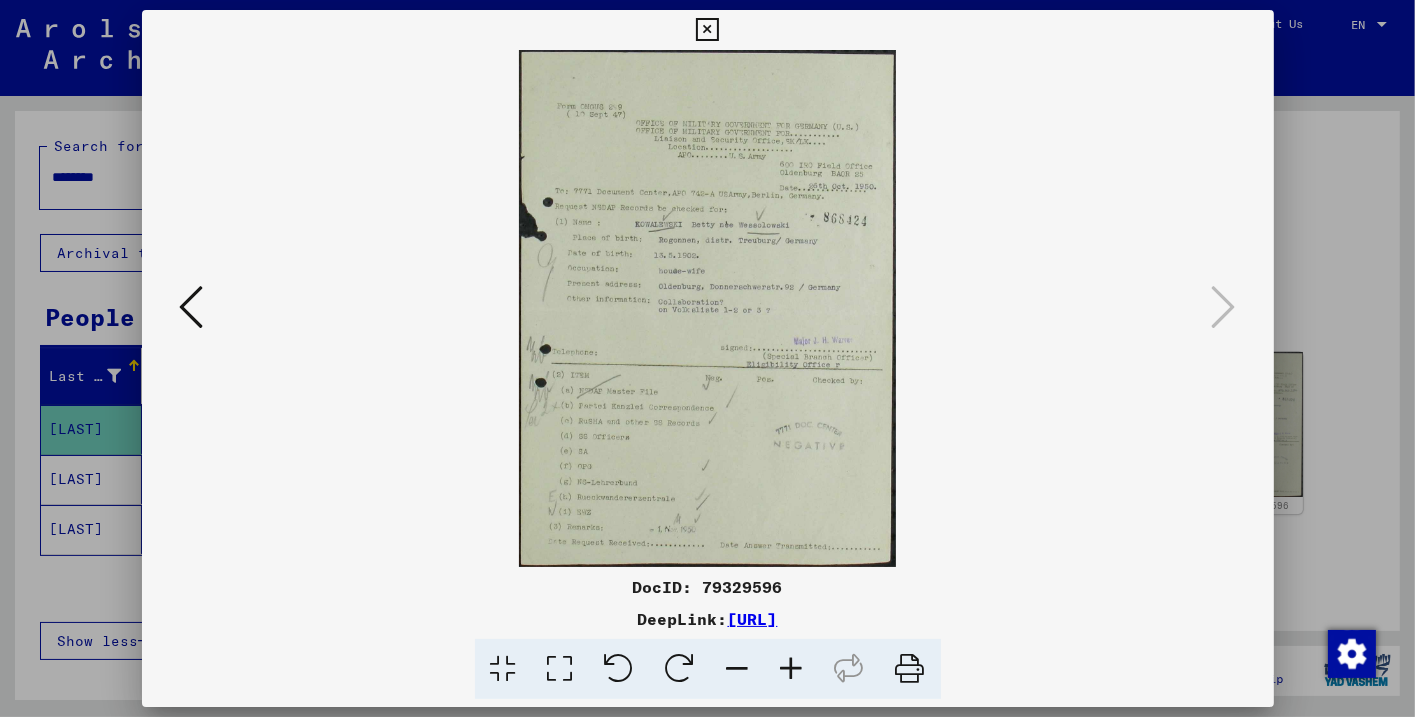 click at bounding box center [910, 669] 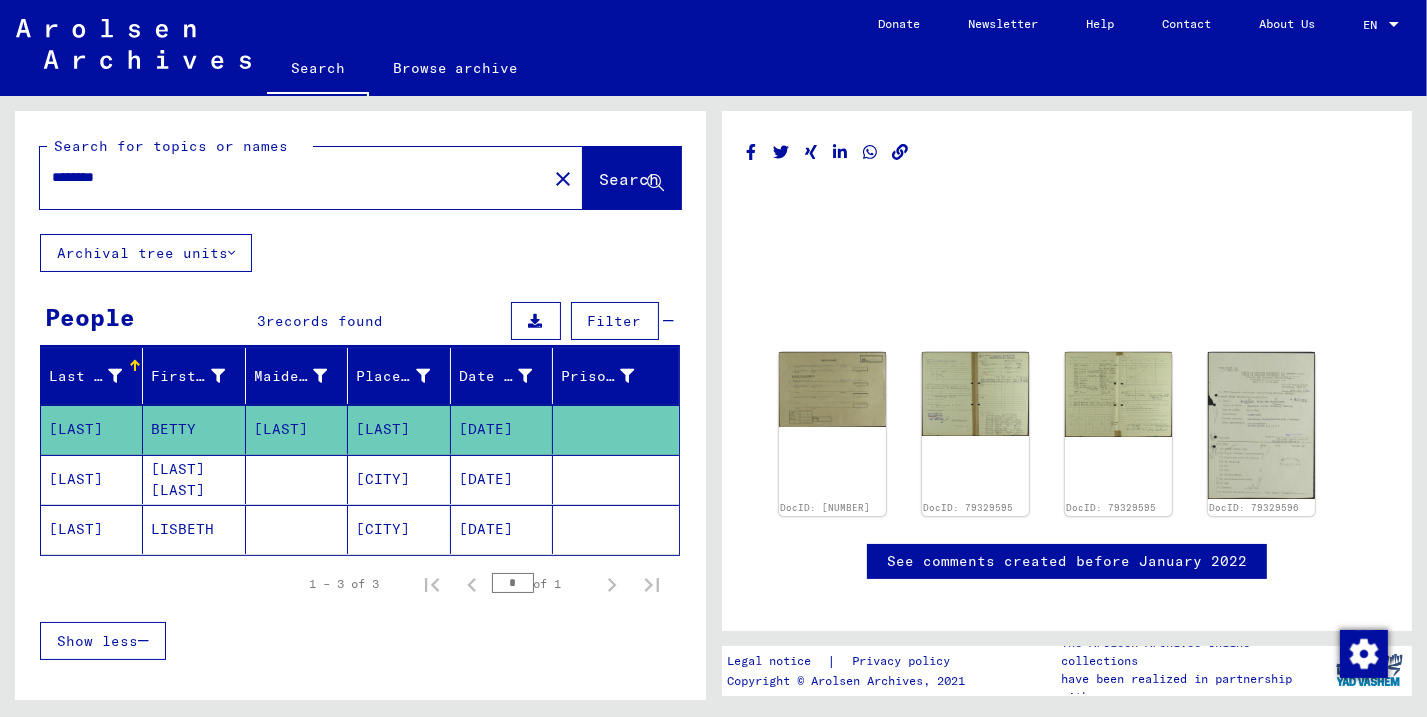 click on "1 – 3 of 3  *  of 1" at bounding box center (360, 584) 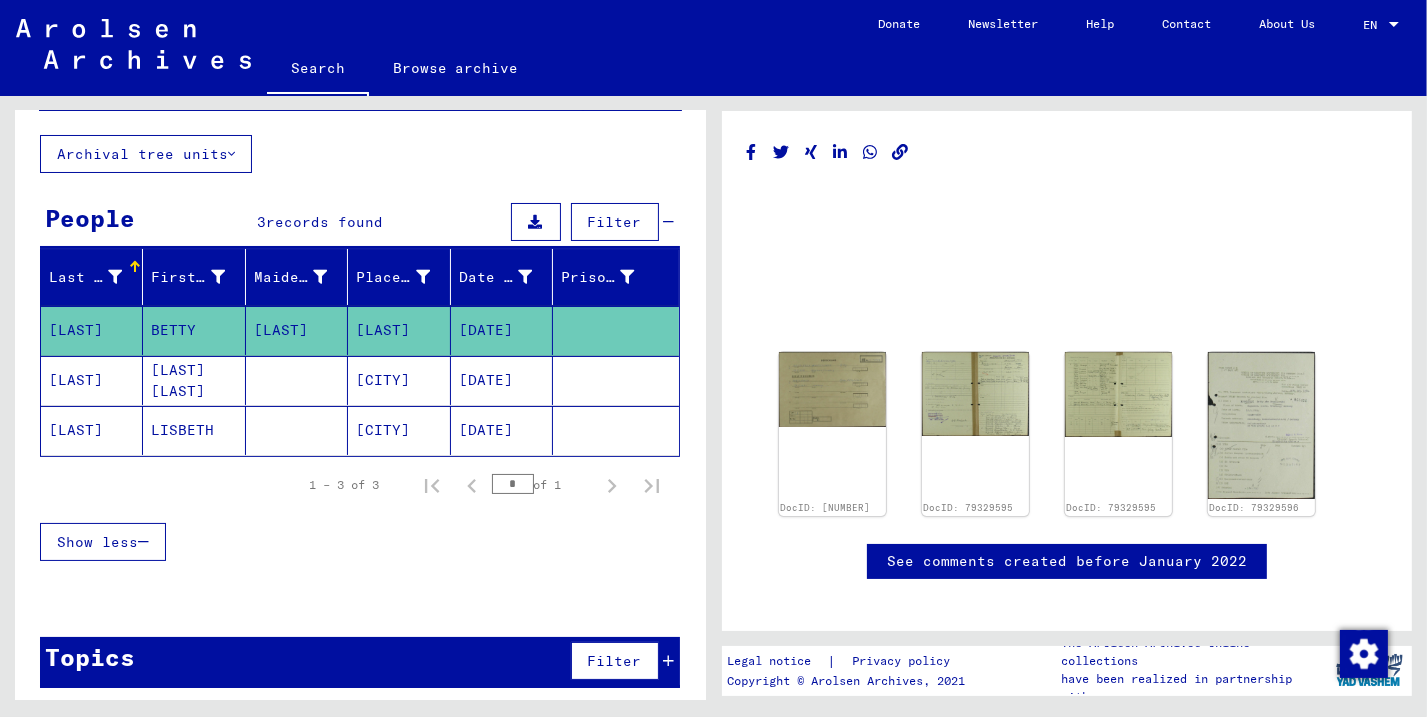 scroll, scrollTop: 103, scrollLeft: 0, axis: vertical 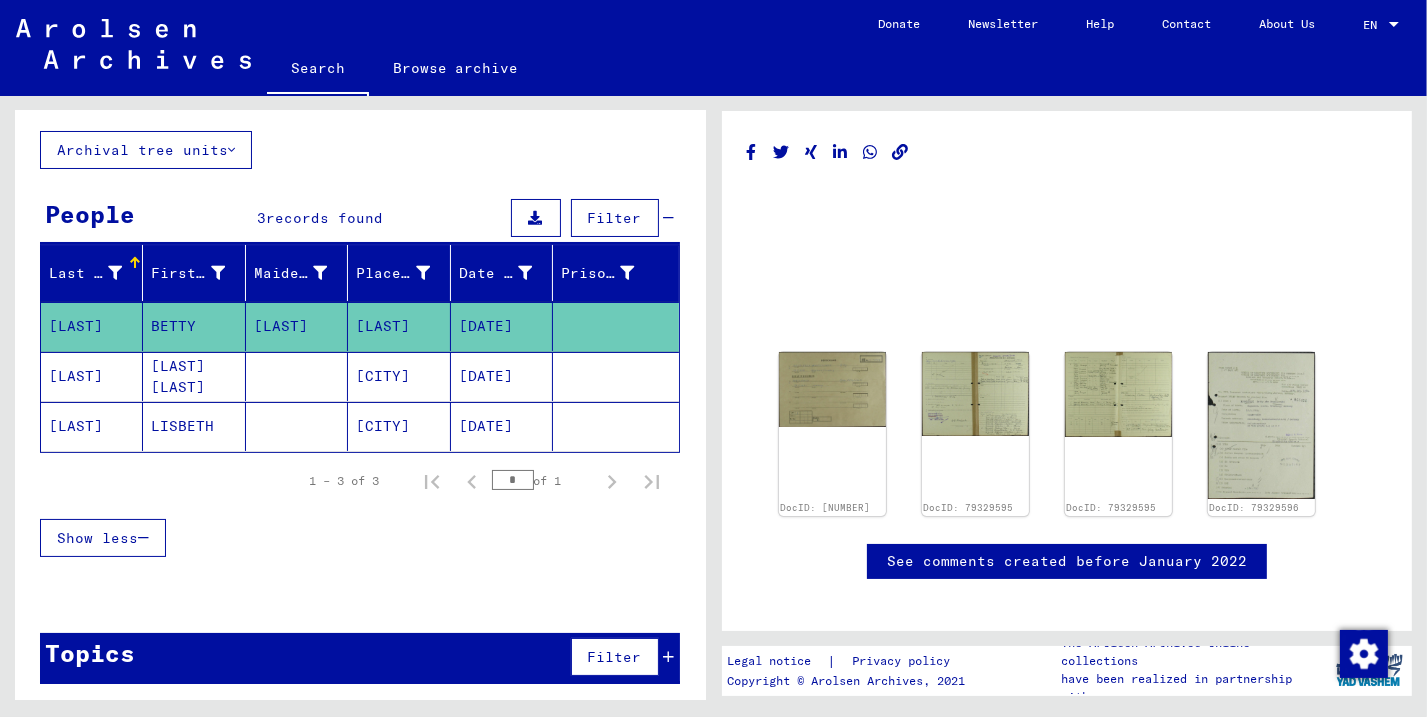 click on "Archival tree units" 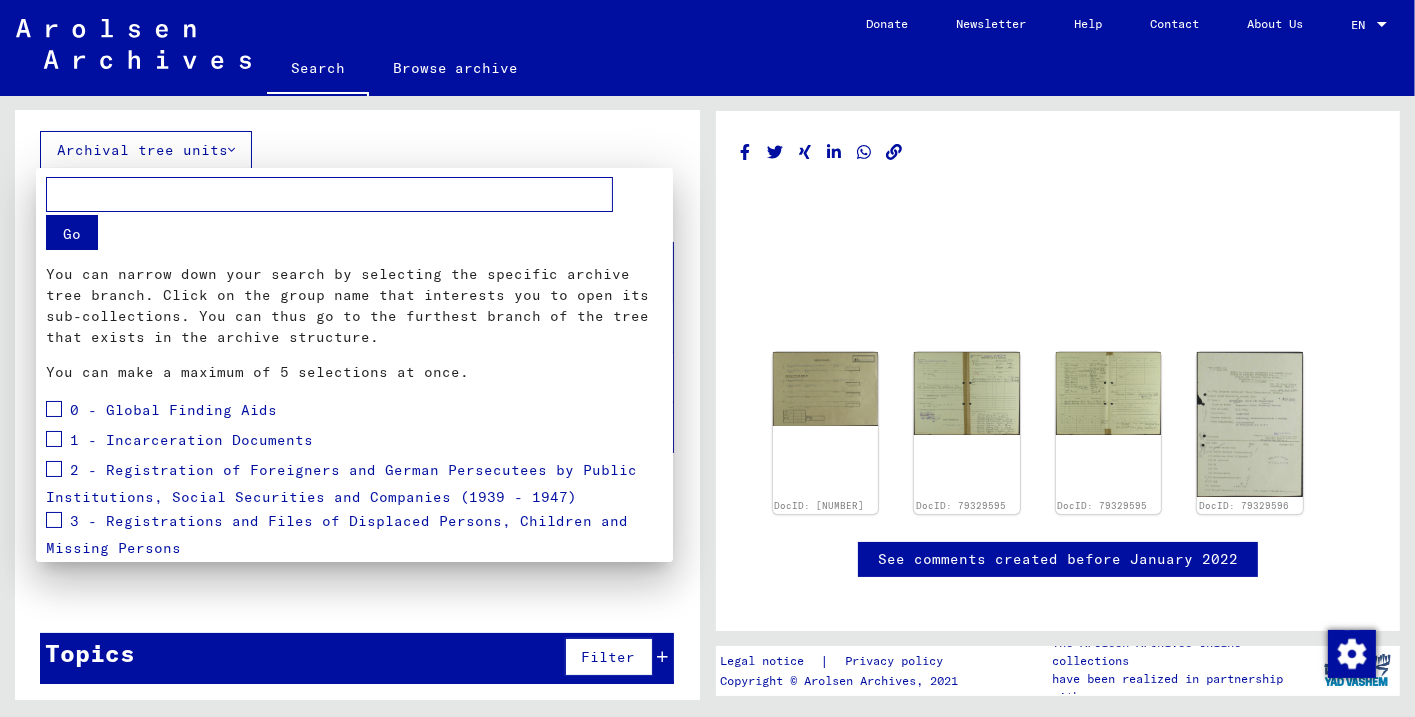 click at bounding box center (707, 358) 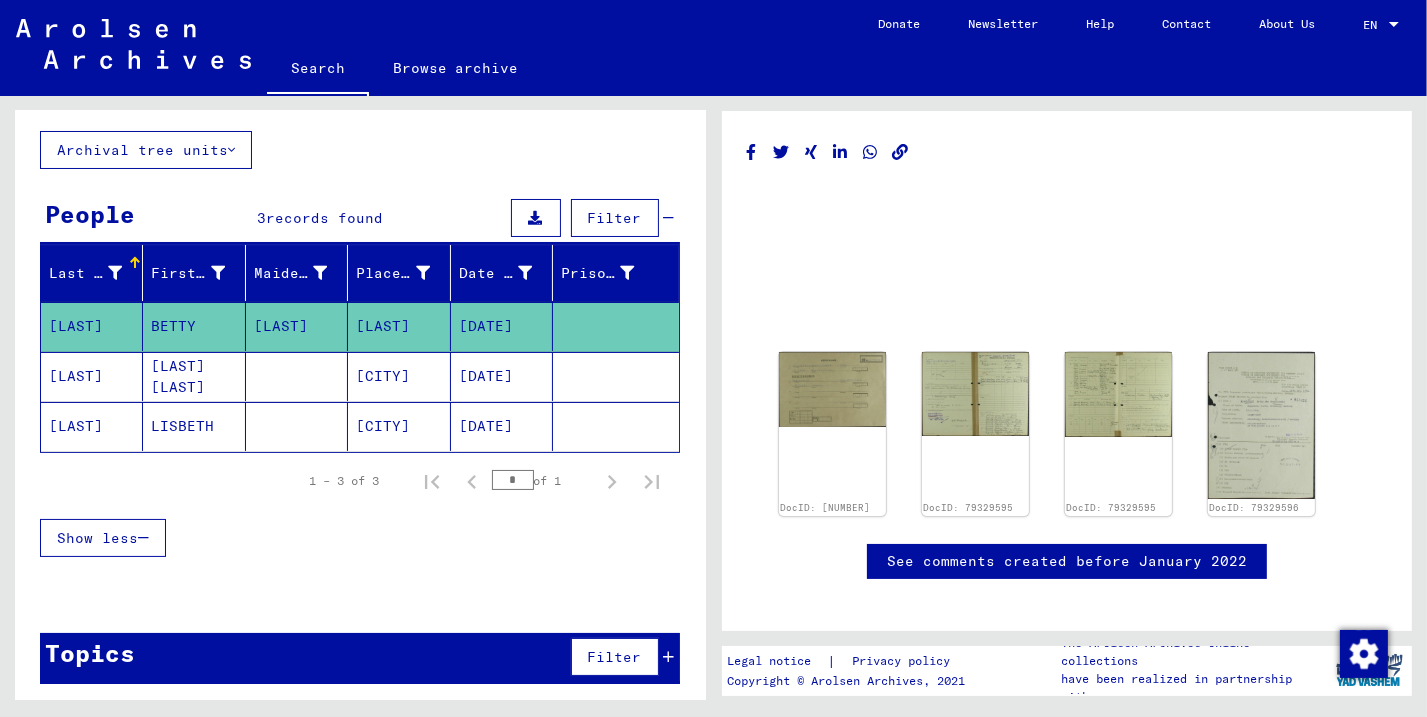 type 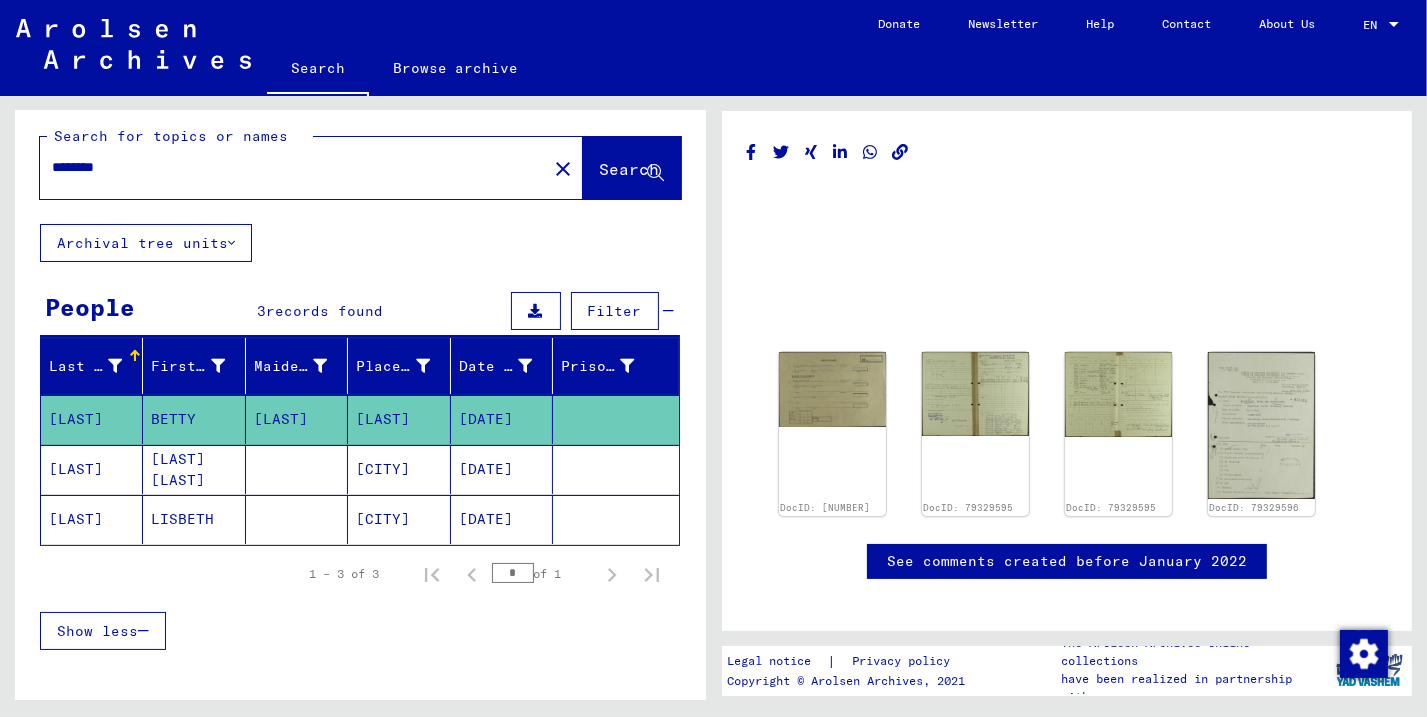 scroll, scrollTop: 0, scrollLeft: 0, axis: both 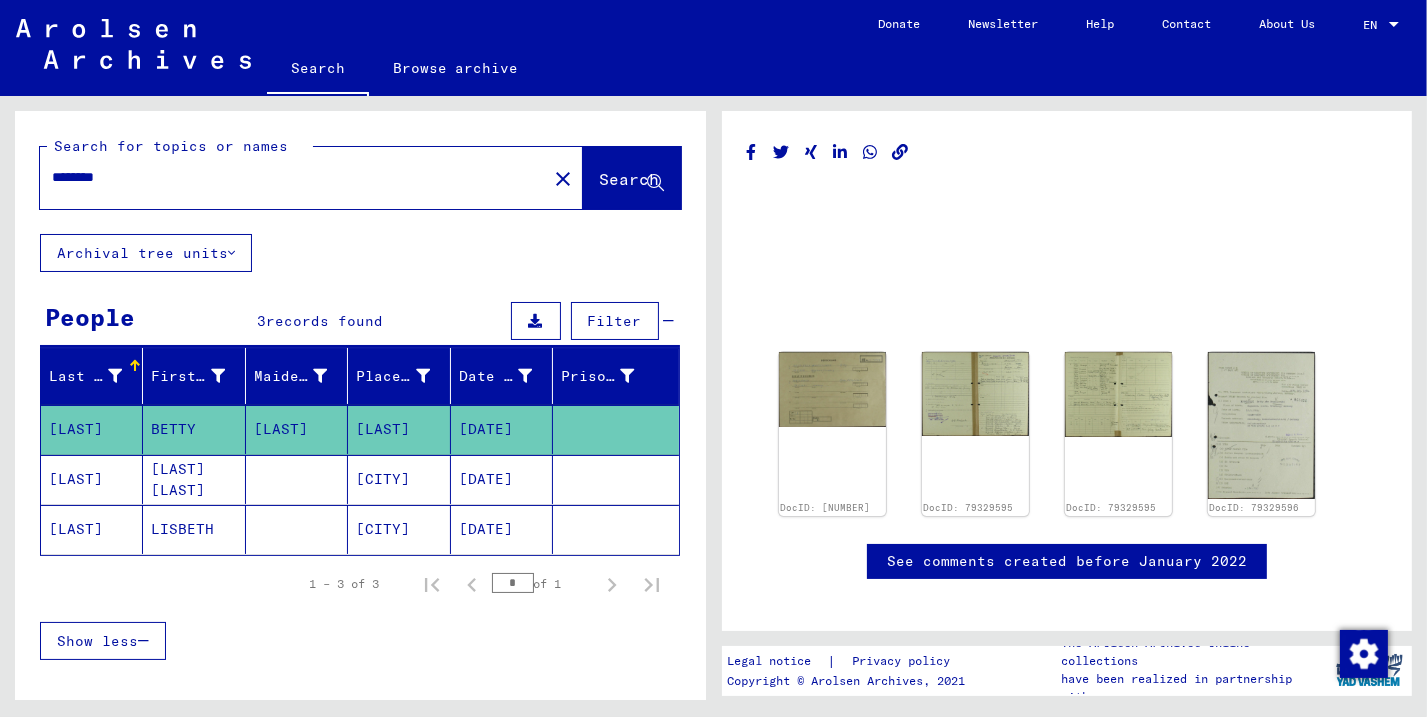 drag, startPoint x: 174, startPoint y: 183, endPoint x: 13, endPoint y: 157, distance: 163.08586 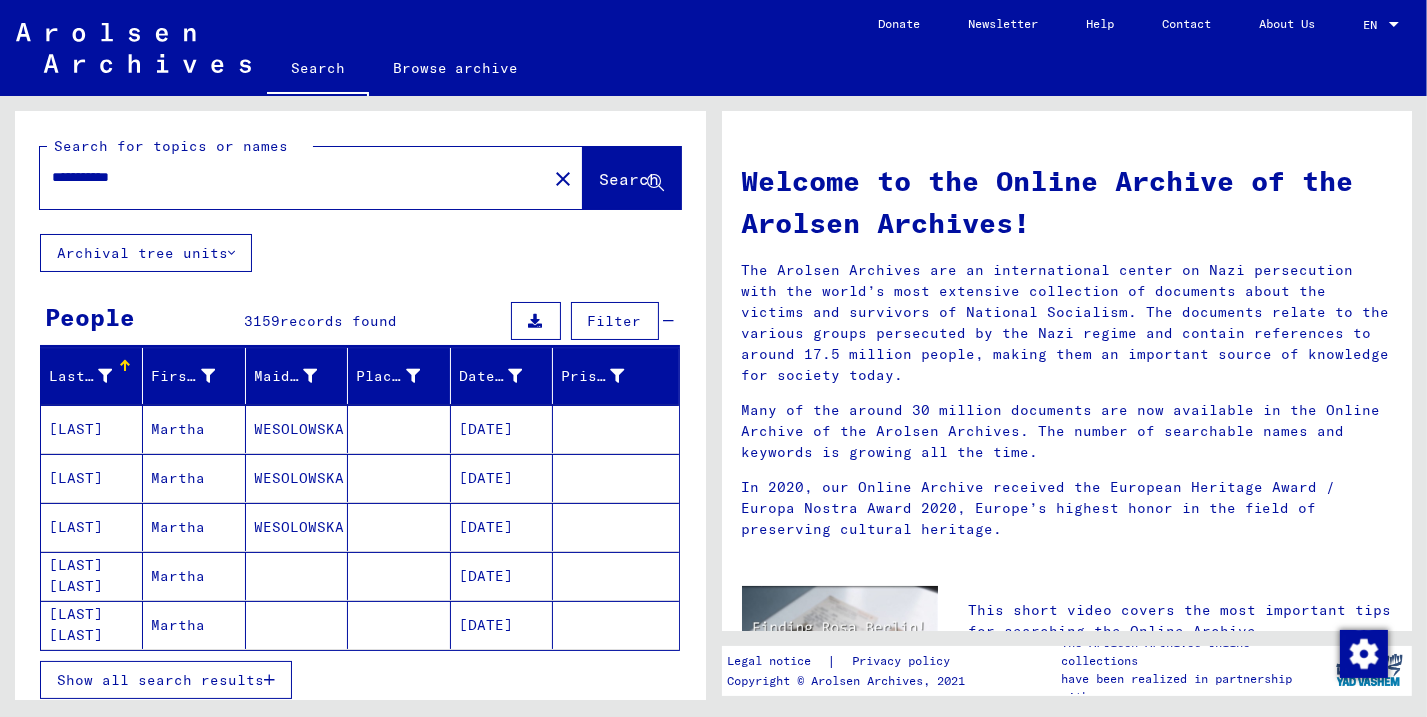 click on "Last Name   First Name   Maiden Name   Place of Birth   Date of Birth   Prisoner #   [LAST]   [FIRST]   [LAST]      [DATE]      [LAST]   [FIRST]   [LAST]      [DATE]      [LAST]   [FIRST]   [LAST]      [DATE]      [LAST] [LAST]   [FIRST]         [DATE]      [LAST] [LAST]   [FIRST]         [DATE]     Show all search results  Signature Last Name First Name Maiden Name Place of Birth Date of Birth Prisoner # Father (adoptive father) Mother (adoptive mother) Religion Nationality Occupaton Place of incarceration Date of decease Last residence Last residence (Country) Last residence (District) Last residence (Province) Last residence (Town) Last residence (Part of town) Last residence (Street) Last residence (House number) 2.1.1.1 - Information on foreigners being permanantly or temporarily present in the district Weilheim during the war [LAST] [FIRST] [LAST] [DATE] [LAST] [FIRST] [LAST] [DATE] [LAST] [FIRST] [LAST] [DATE] [LAST] [LAST] [FIRST] [DATE]" at bounding box center (360, 536) 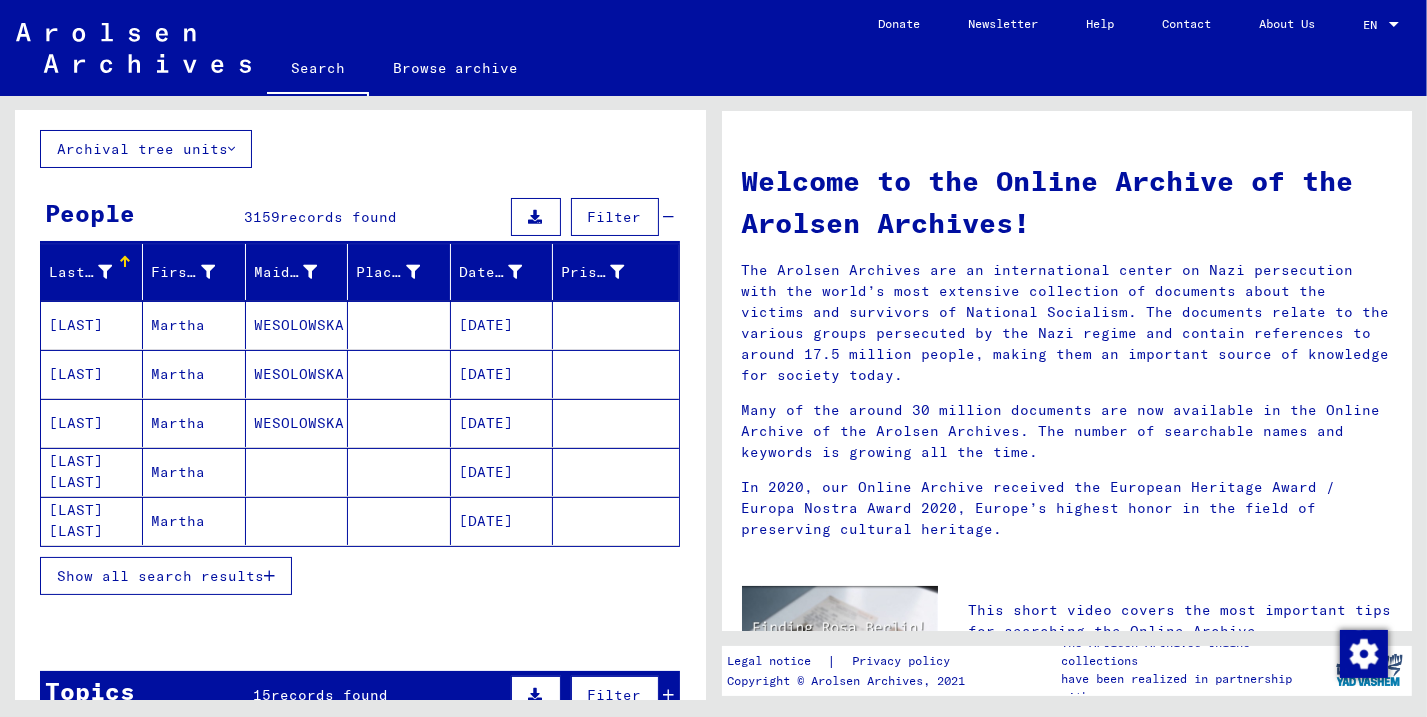 scroll, scrollTop: 128, scrollLeft: 0, axis: vertical 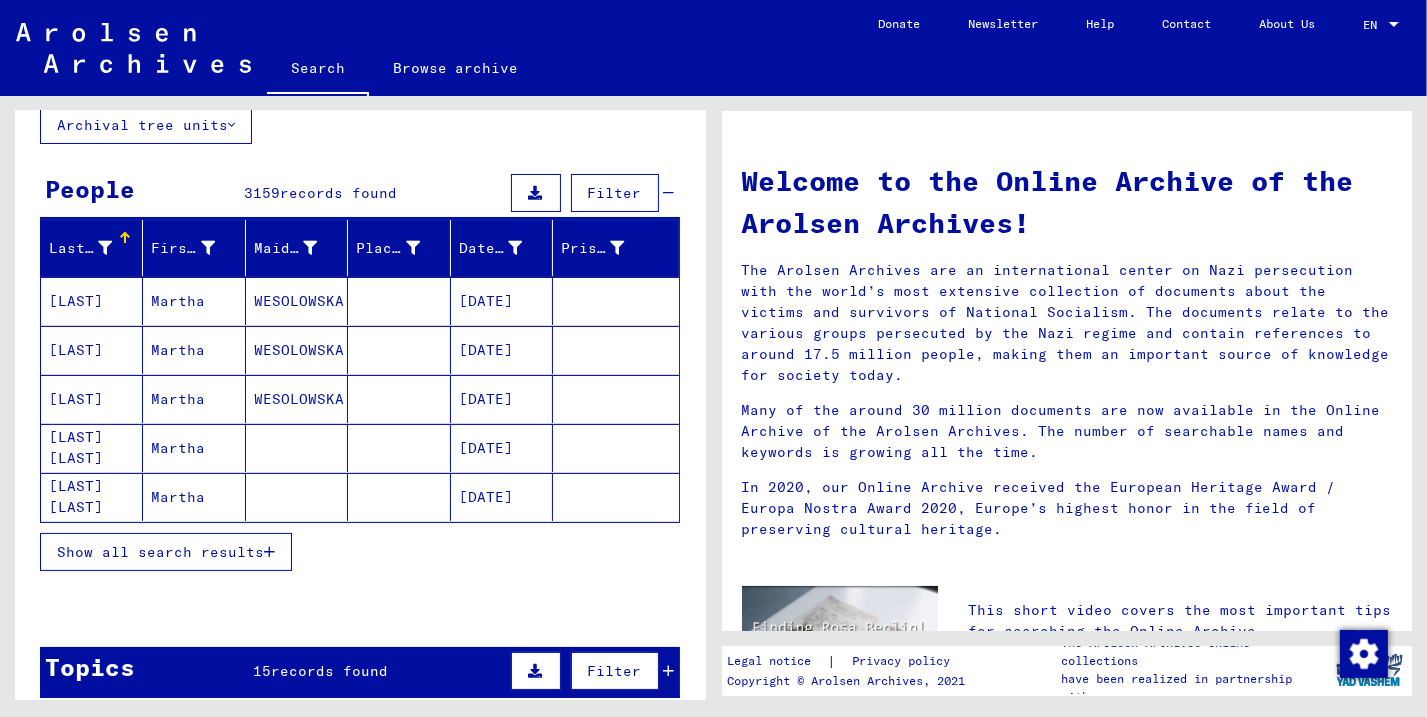 click on "Show all search results" at bounding box center [160, 552] 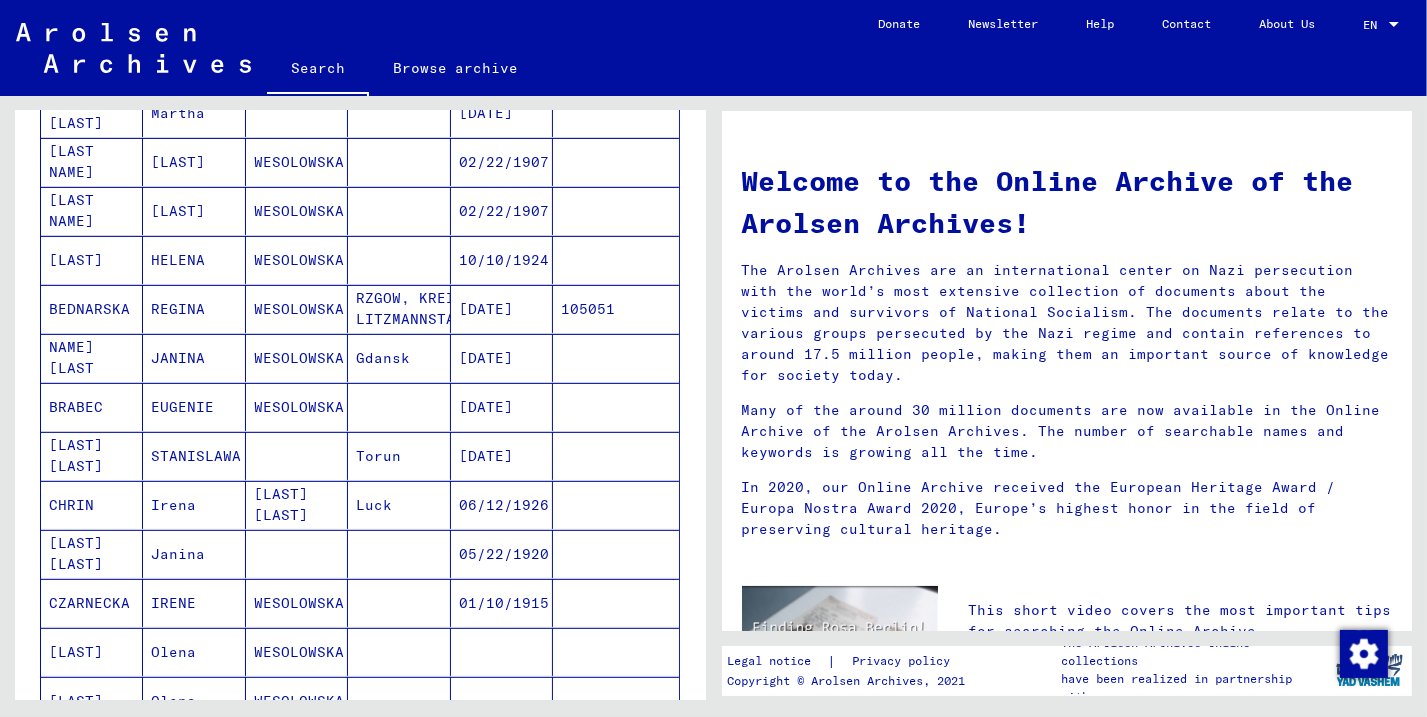 scroll, scrollTop: 0, scrollLeft: 0, axis: both 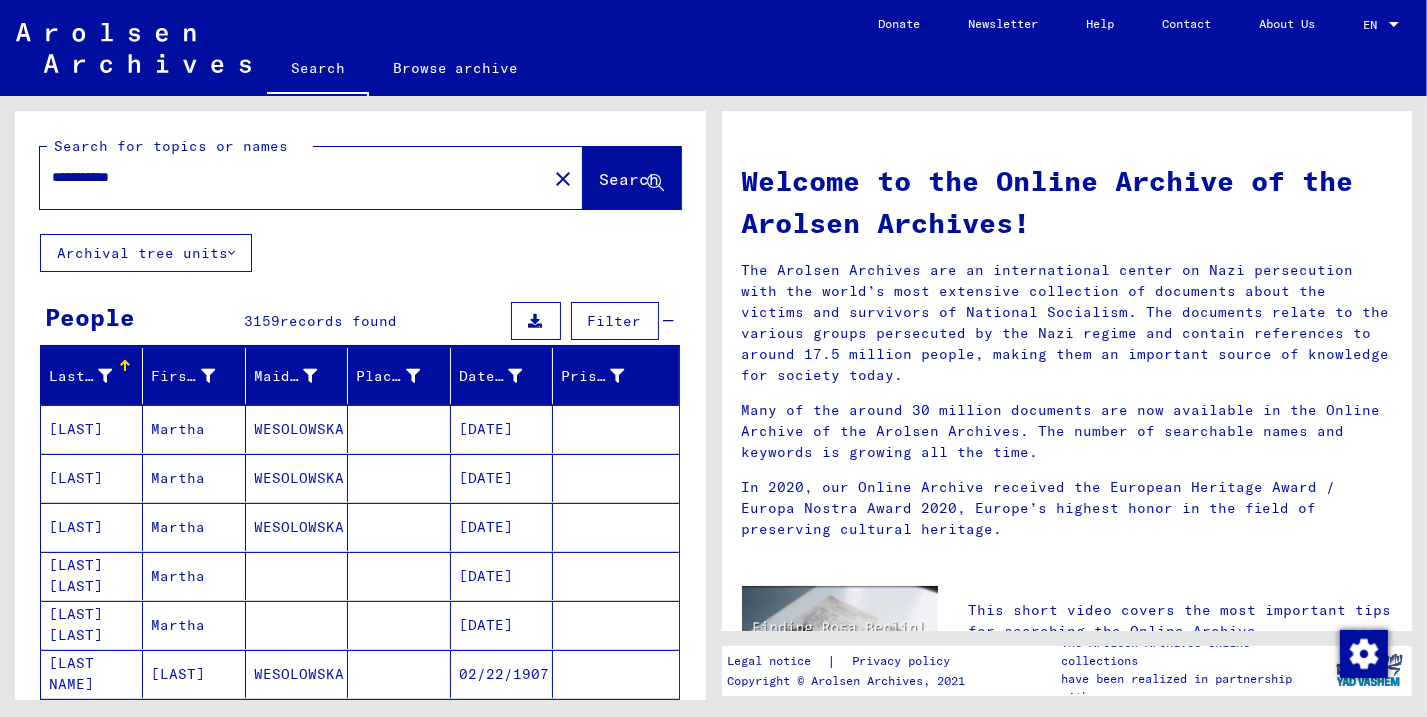 drag, startPoint x: 176, startPoint y: 182, endPoint x: 22, endPoint y: 170, distance: 154.46683 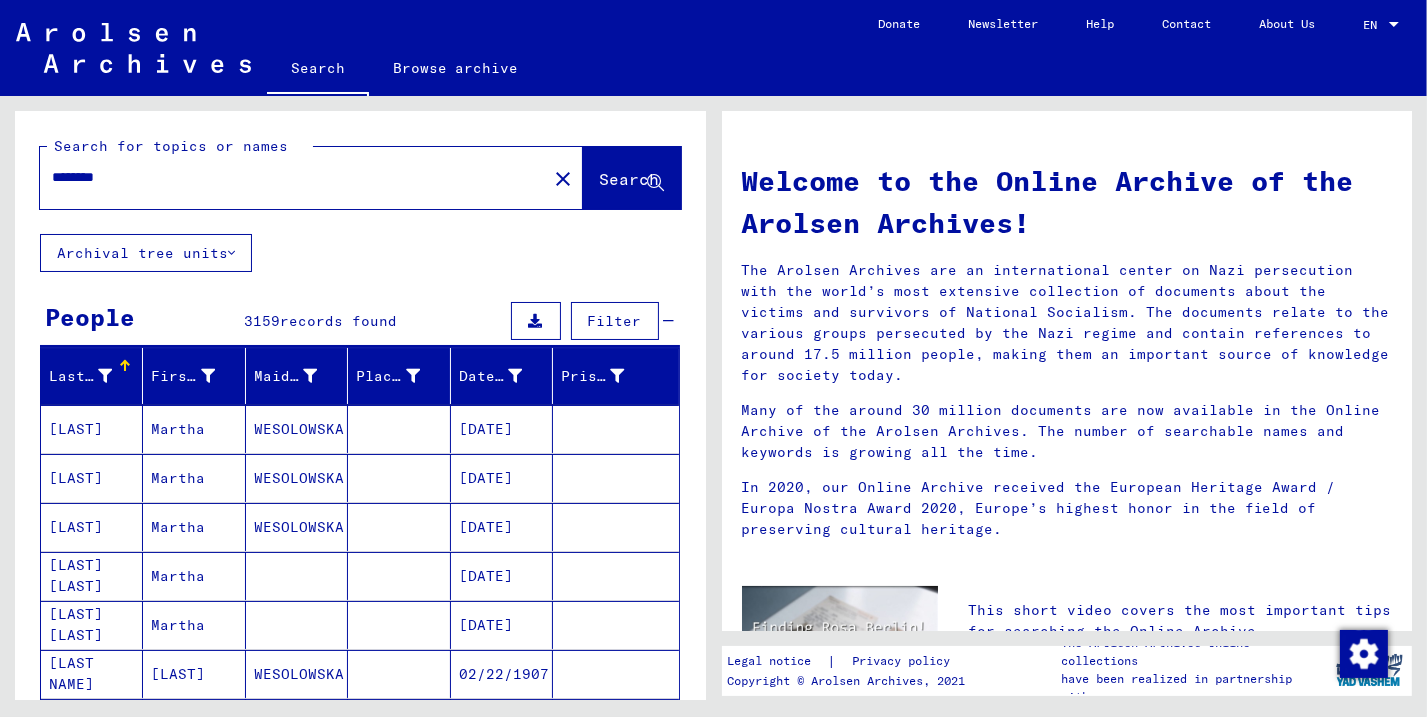 type on "********" 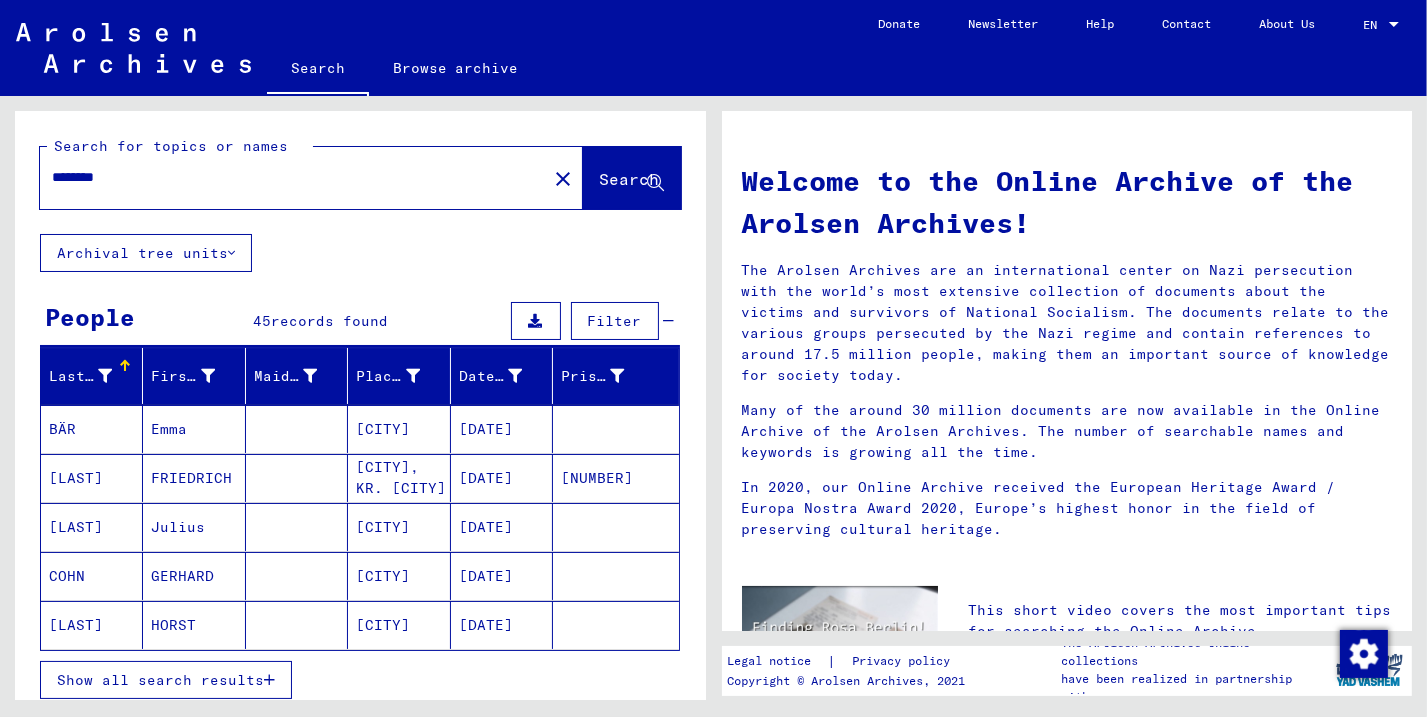 click on "Last Name   First Name   Maiden Name   Place of Birth   Date of Birth   Prisoner #   [LAST NAME]   [FIRST NAME]      [CITY]   [DATE]      [LAST NAME]   [FIRST NAME]      [CITY]   [DATE]   [NUMBER]   [LAST NAME]   [FIRST NAME]      [CITY]   [DATE]      [LAST NAME]   [FIRST NAME]      [CITY]   [DATE]      [LAST NAME]   [FIRST NAME]      [CITY]         [LAST NAME]   [FIRST NAME]   [MAIDEN NAME]   [CITY]   [DATE]      [LAST NAME]   [FIRST NAME]      [CITY]/[CITY]   [DATE]      [LAST NAME]   [FIRST NAME]      [CITY]   [DATE]      [LAST NAME]   [FIRST NAME]      [CITY]         [LAST NAME]   [FIRST NAME]      [CITY]   [DATE]      [LAST NAME]   [FIRST NAME]      [CITY]   [DATE]      [LAST NAME]   [FIRST NAME]      [CITY]/[CITY]   [DATE]      [LAST NAME]   [FIRST NAME]      [CITY]/[CITY]   [DATE]      [LAST NAME]   [FIRST NAME]   [MAIDEN NAME]   [CITY]        *   1.2.2.1 - SACHSEN (Land) [LAST NAME] [FIRST NAME] [CITY] [DATE]   1.1.41.2 - Files with names from BORKAU [LAST NAME] [FIRST NAME] [CITY], KR. [CITY] [DATE]   [NUMBER] Protestant (Evangelish) 2.1.4.1 - Nationality/origin of person listed : Various [FIRST NAME]" at bounding box center (360, 536) 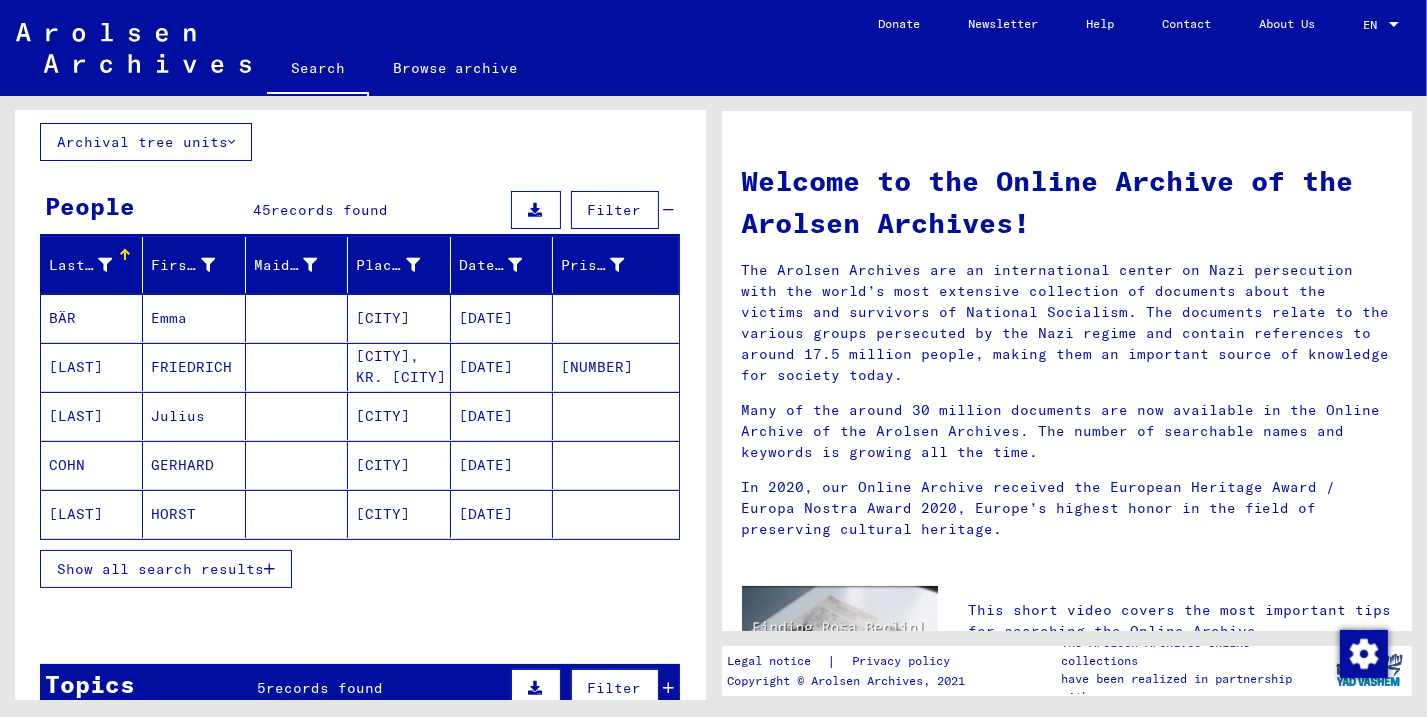 scroll, scrollTop: 160, scrollLeft: 0, axis: vertical 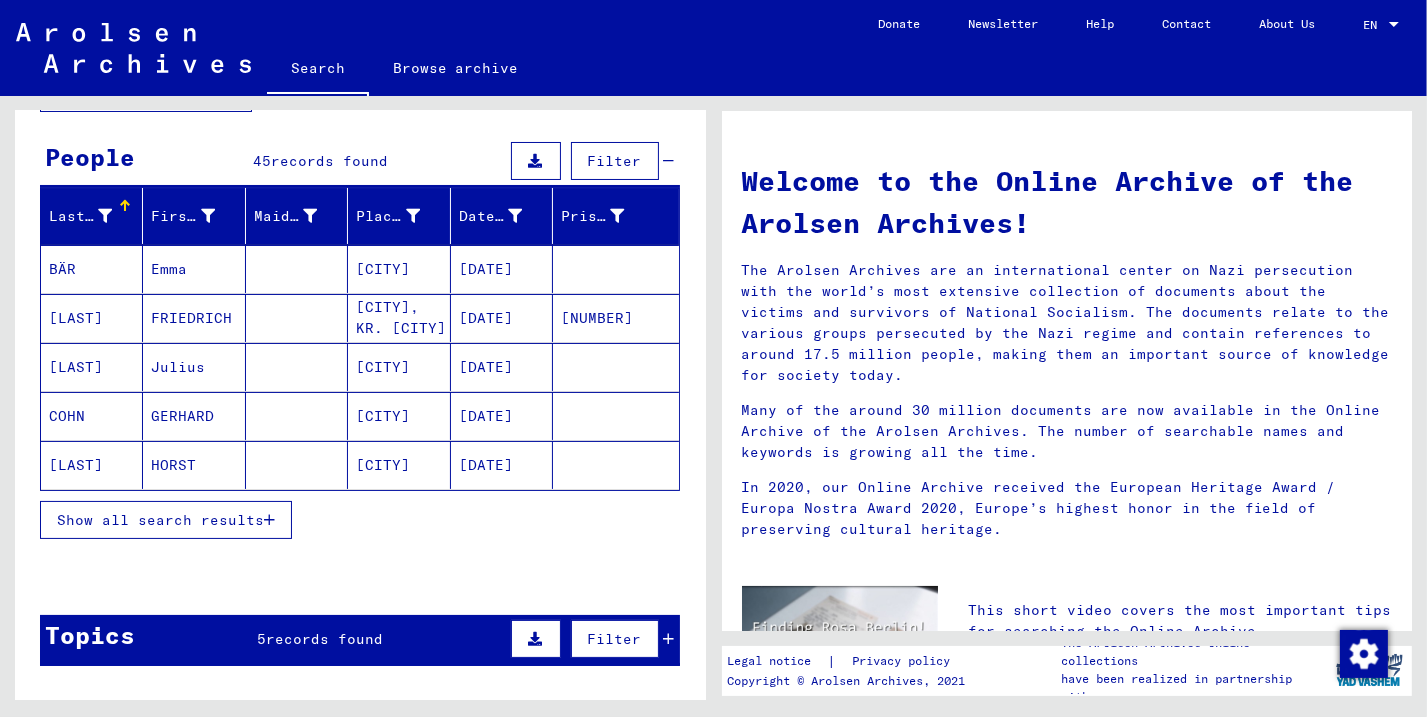 click on "Show all search results" at bounding box center [160, 520] 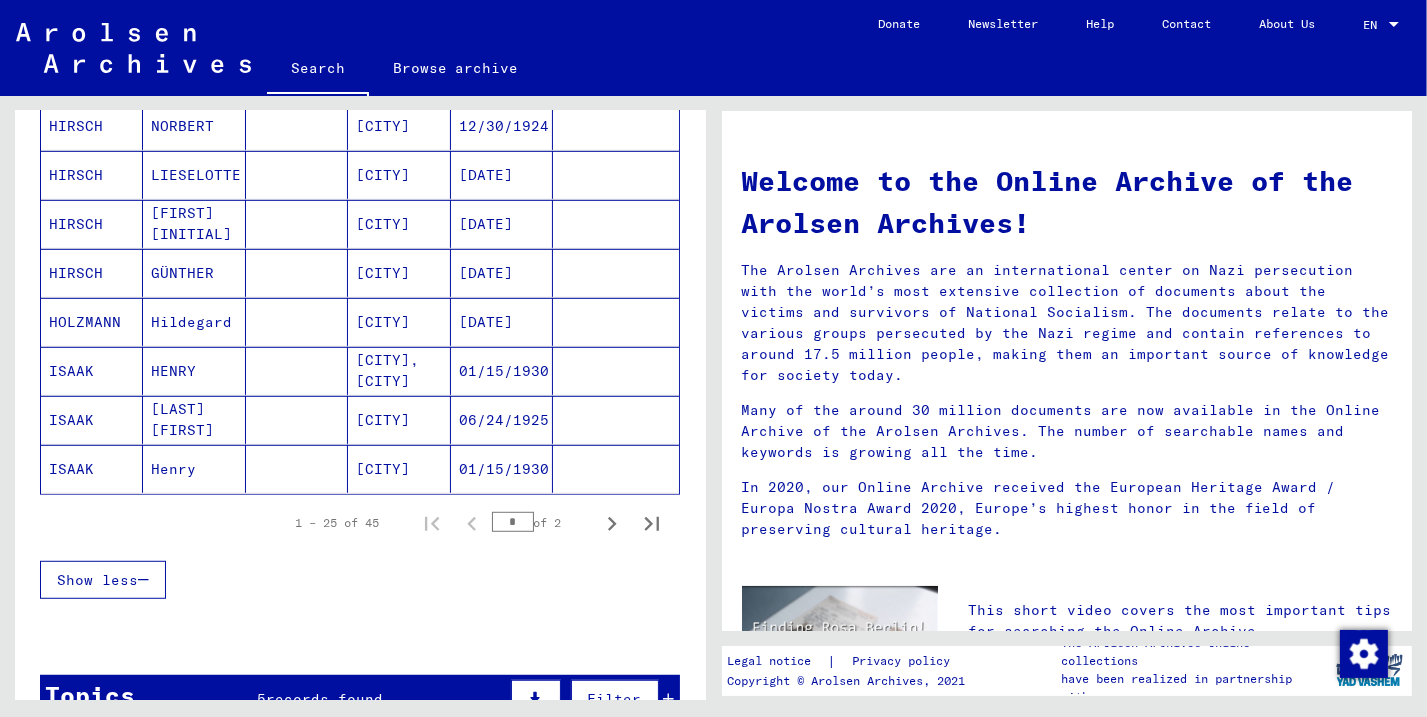 scroll, scrollTop: 1152, scrollLeft: 0, axis: vertical 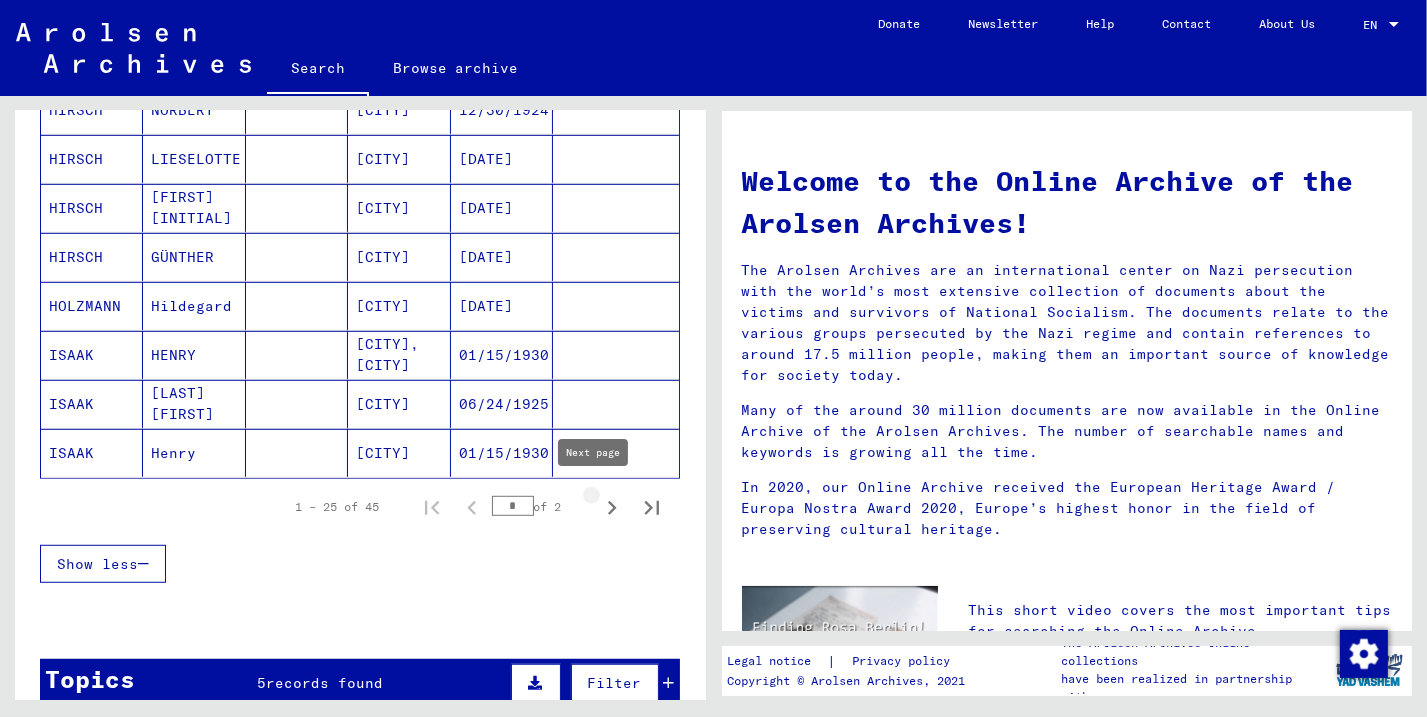 click 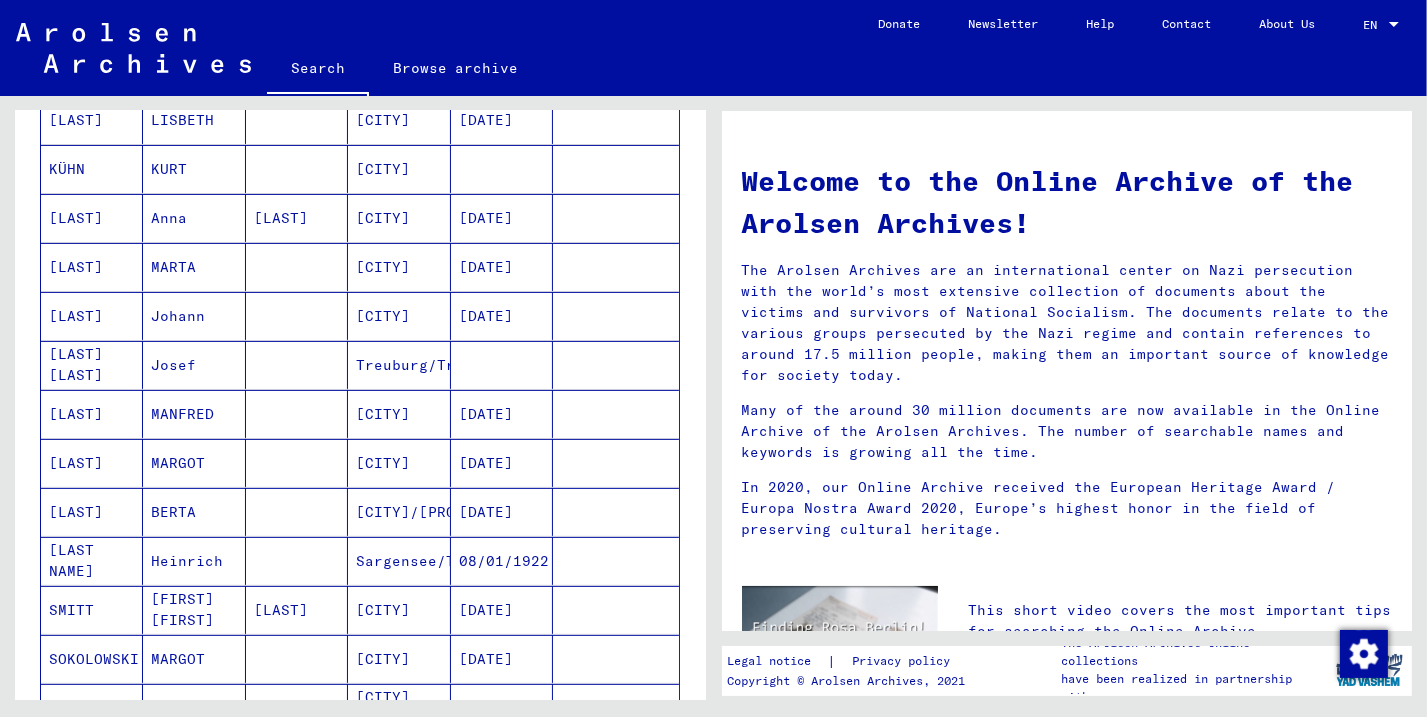 scroll, scrollTop: 544, scrollLeft: 0, axis: vertical 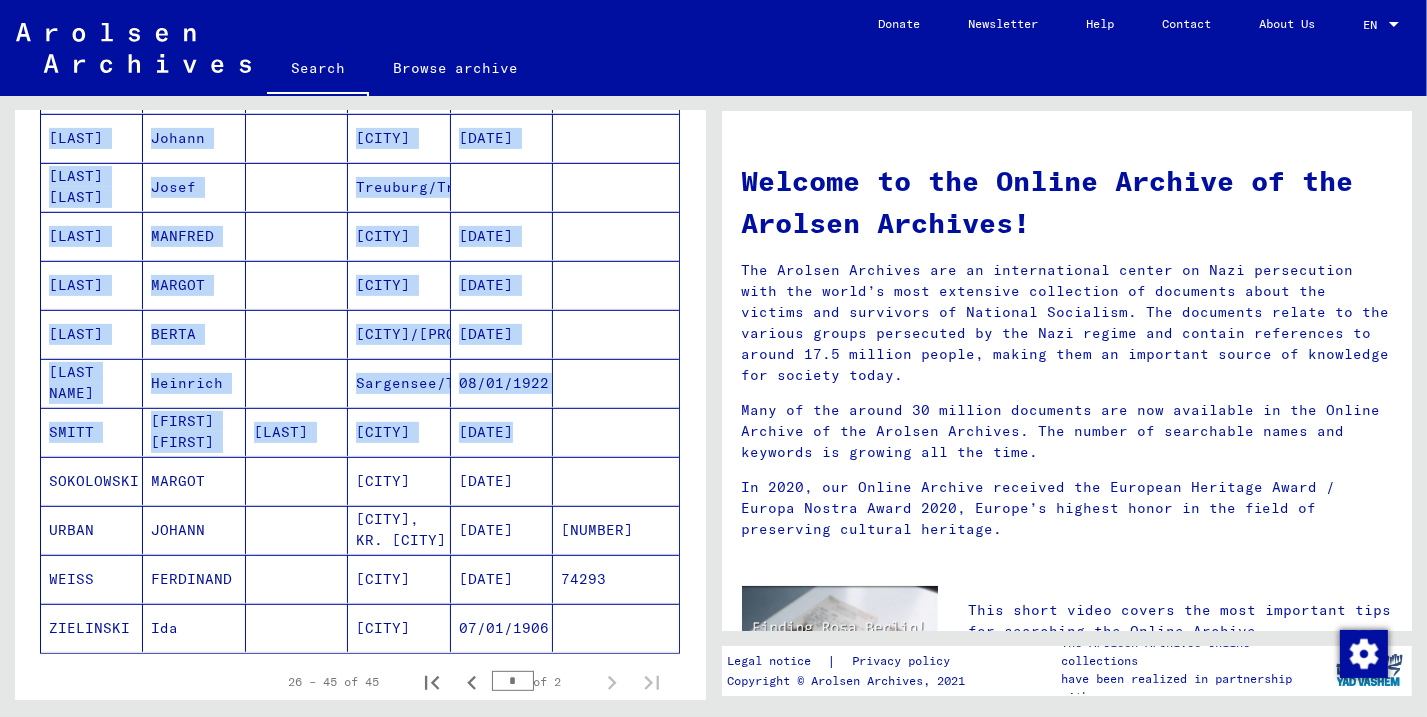 drag, startPoint x: 705, startPoint y: 279, endPoint x: 693, endPoint y: 415, distance: 136.52838 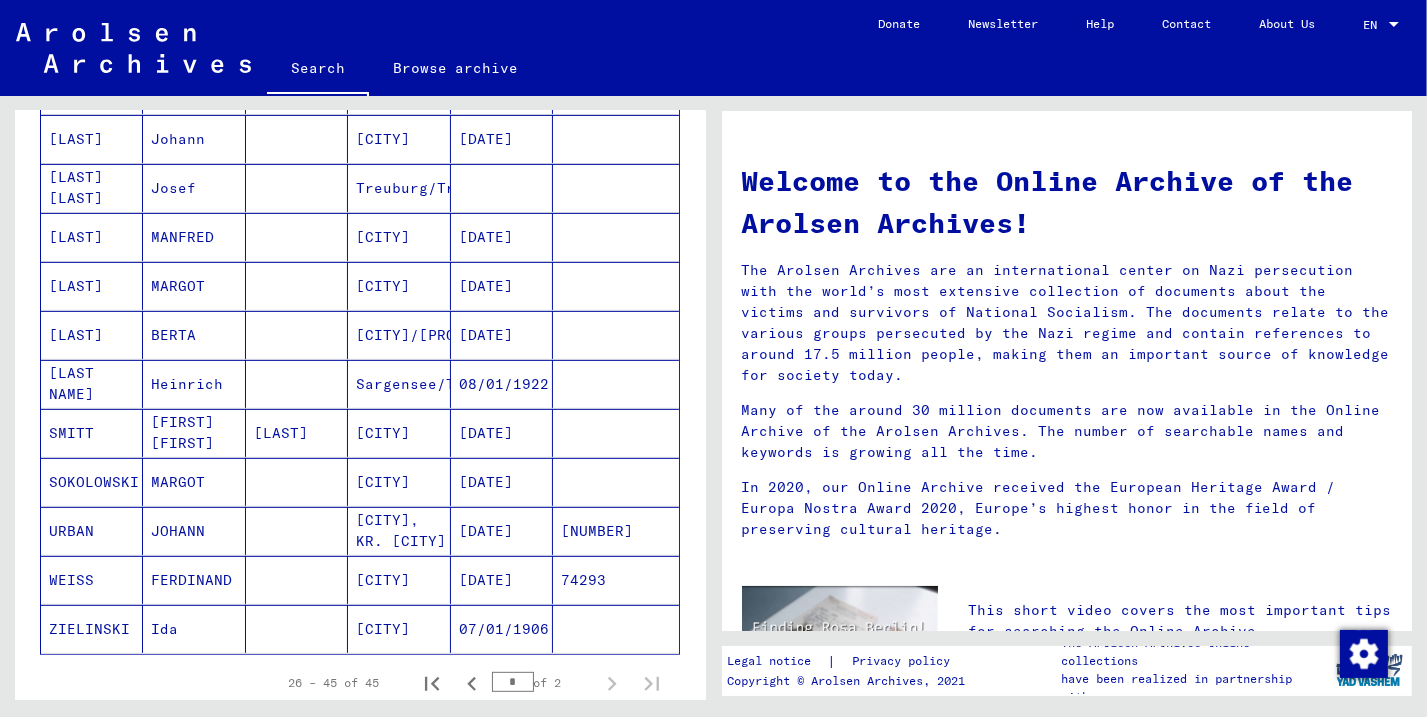 click on "SOKOLOWSKI" at bounding box center [92, 531] 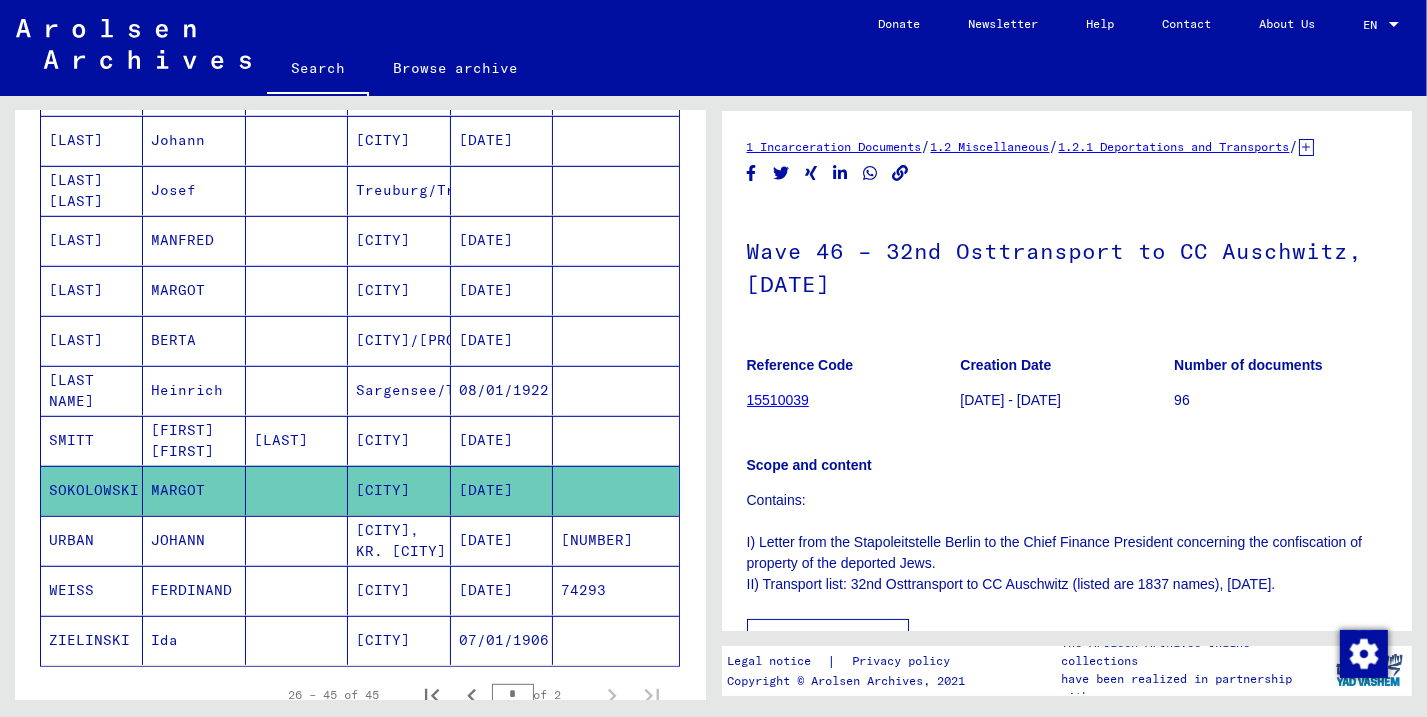 scroll, scrollTop: 0, scrollLeft: 0, axis: both 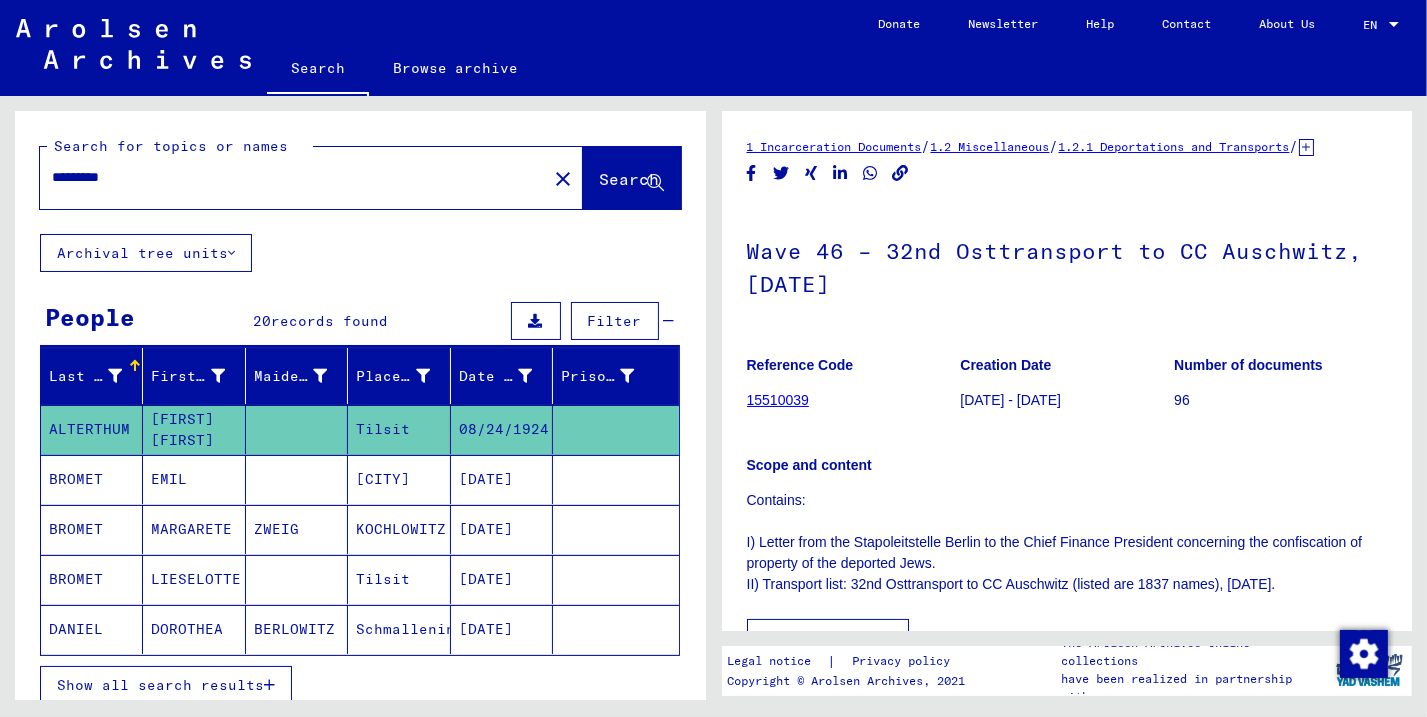 drag, startPoint x: 167, startPoint y: 172, endPoint x: 42, endPoint y: 165, distance: 125.19585 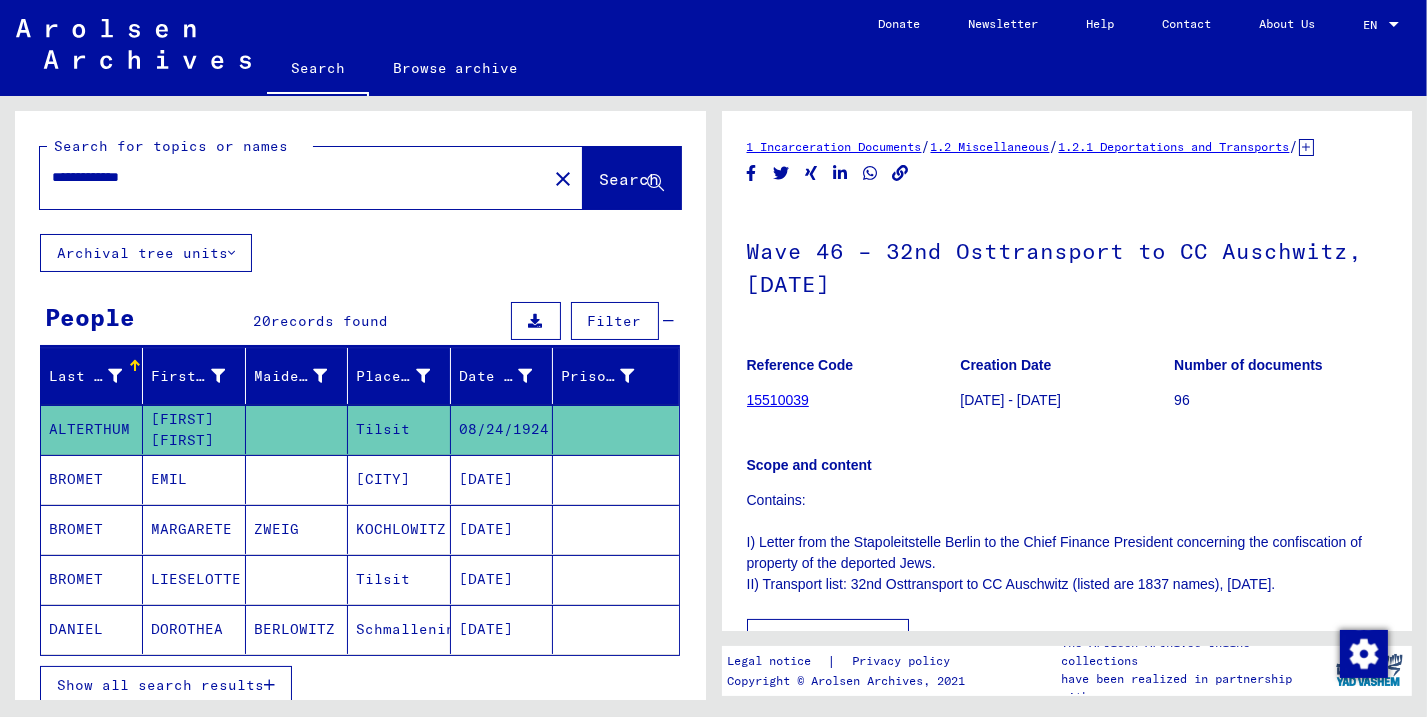 type on "**********" 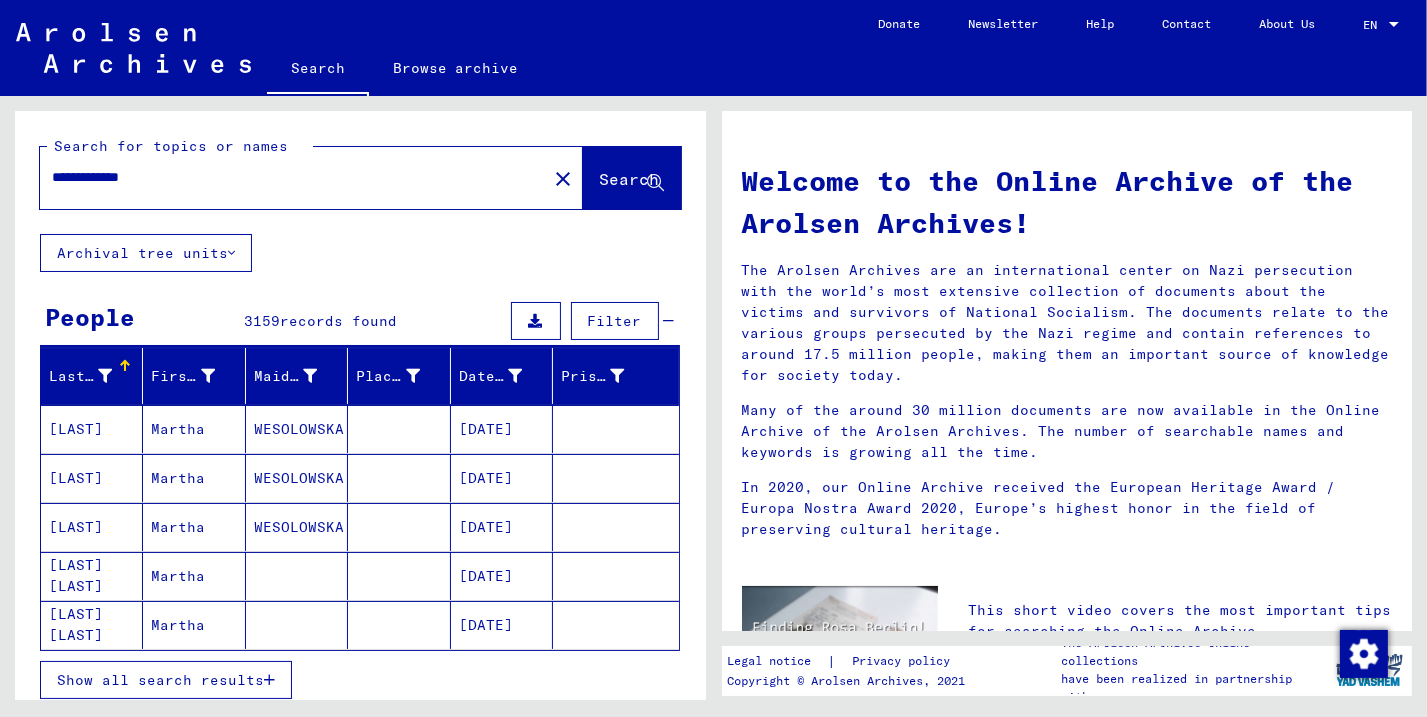 click on "Show all search results" at bounding box center (160, 680) 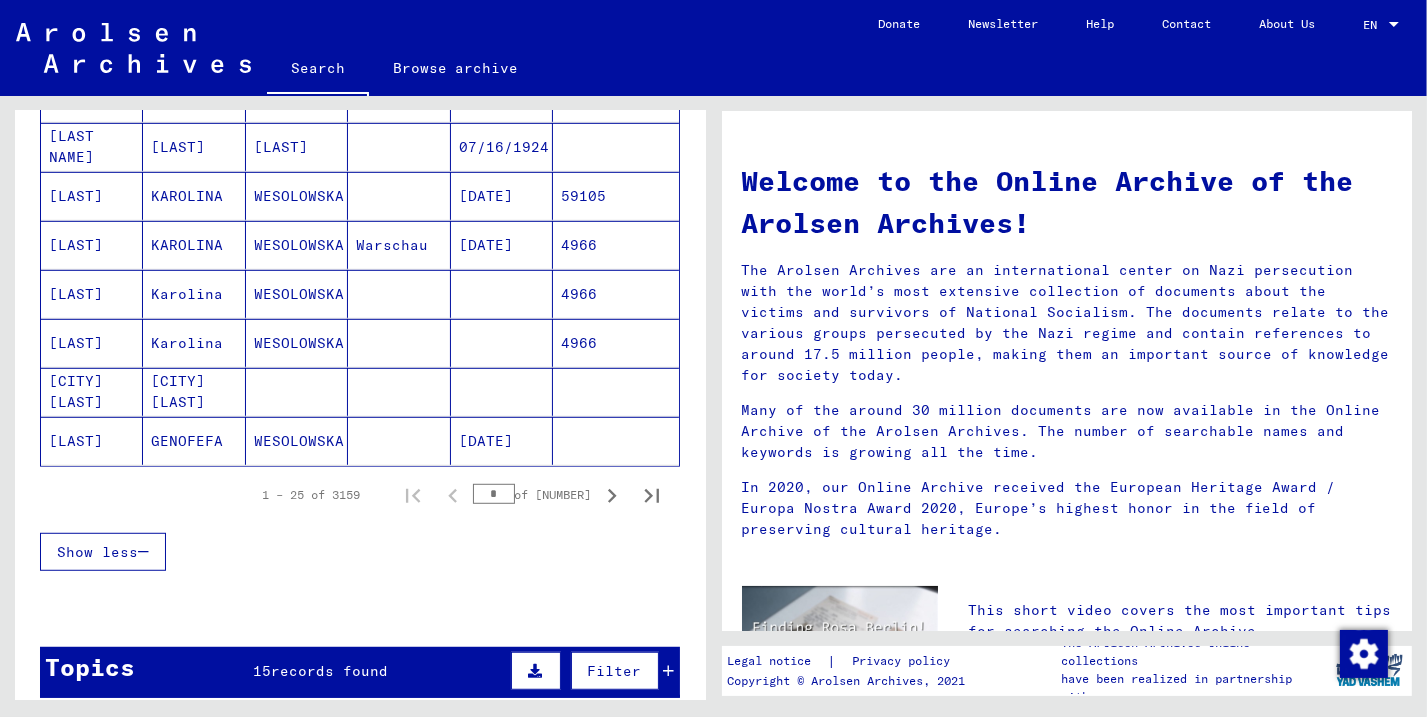 scroll, scrollTop: 1102, scrollLeft: 0, axis: vertical 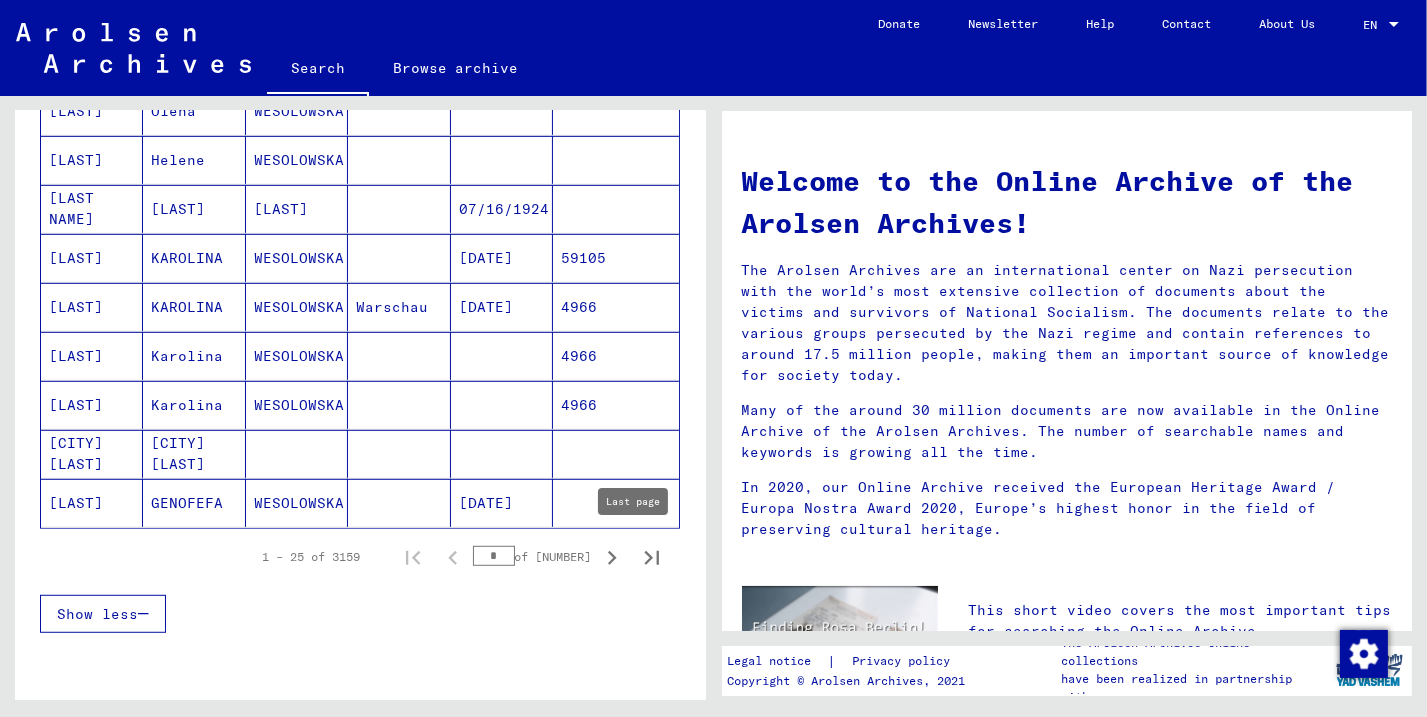 click 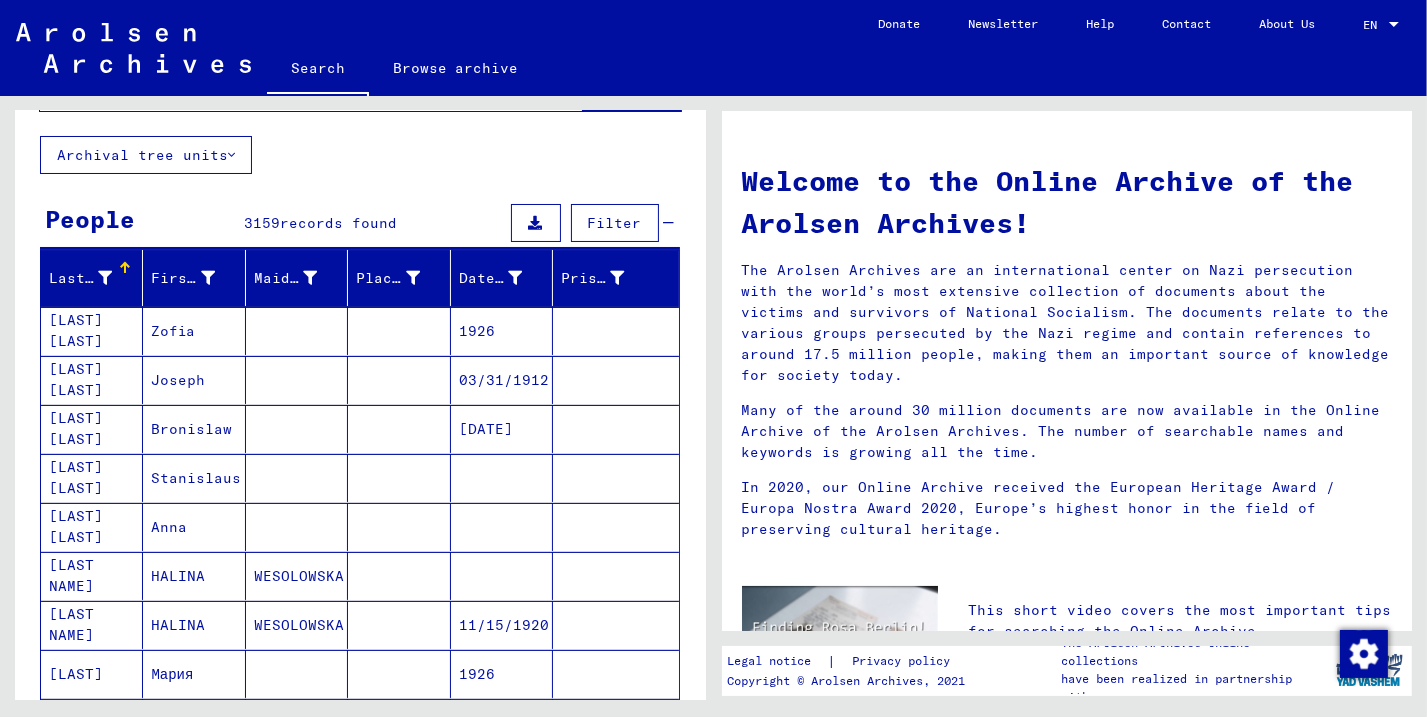scroll, scrollTop: 0, scrollLeft: 0, axis: both 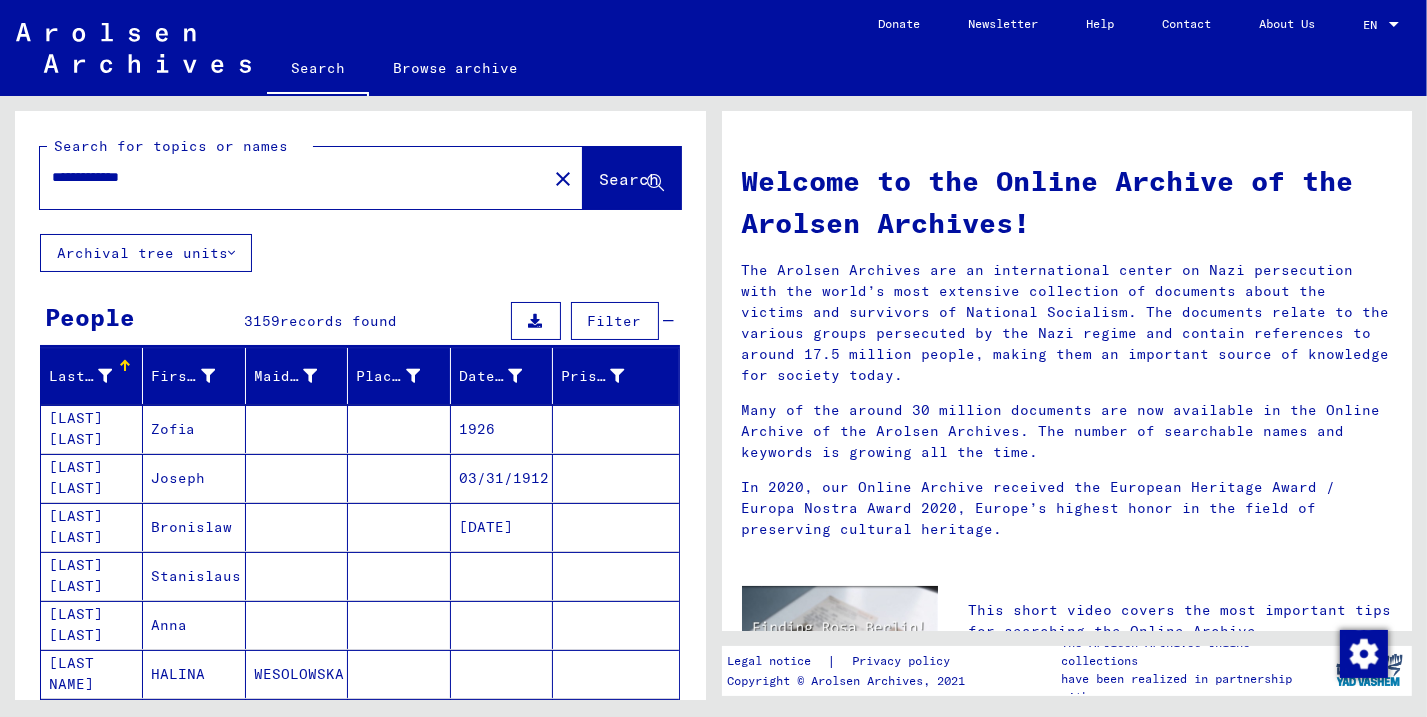 click on "**********" at bounding box center (287, 177) 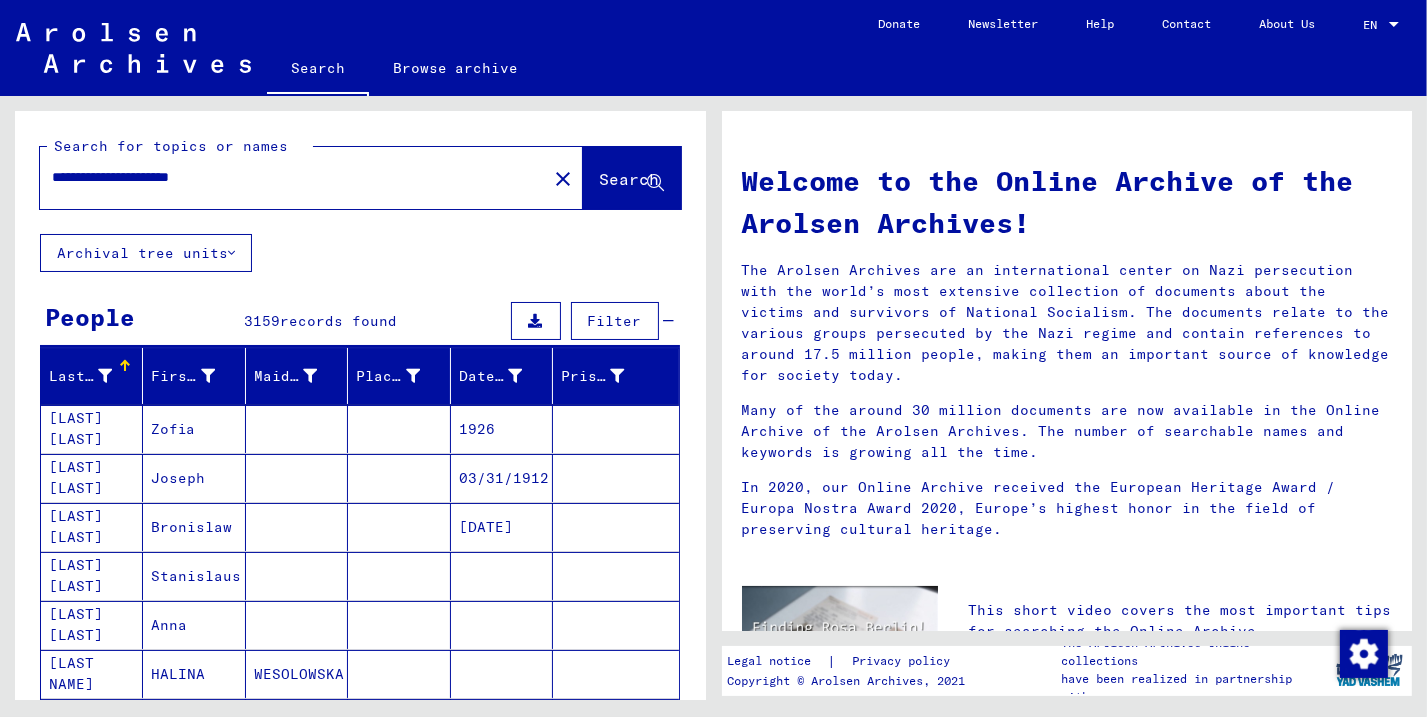 type on "**********" 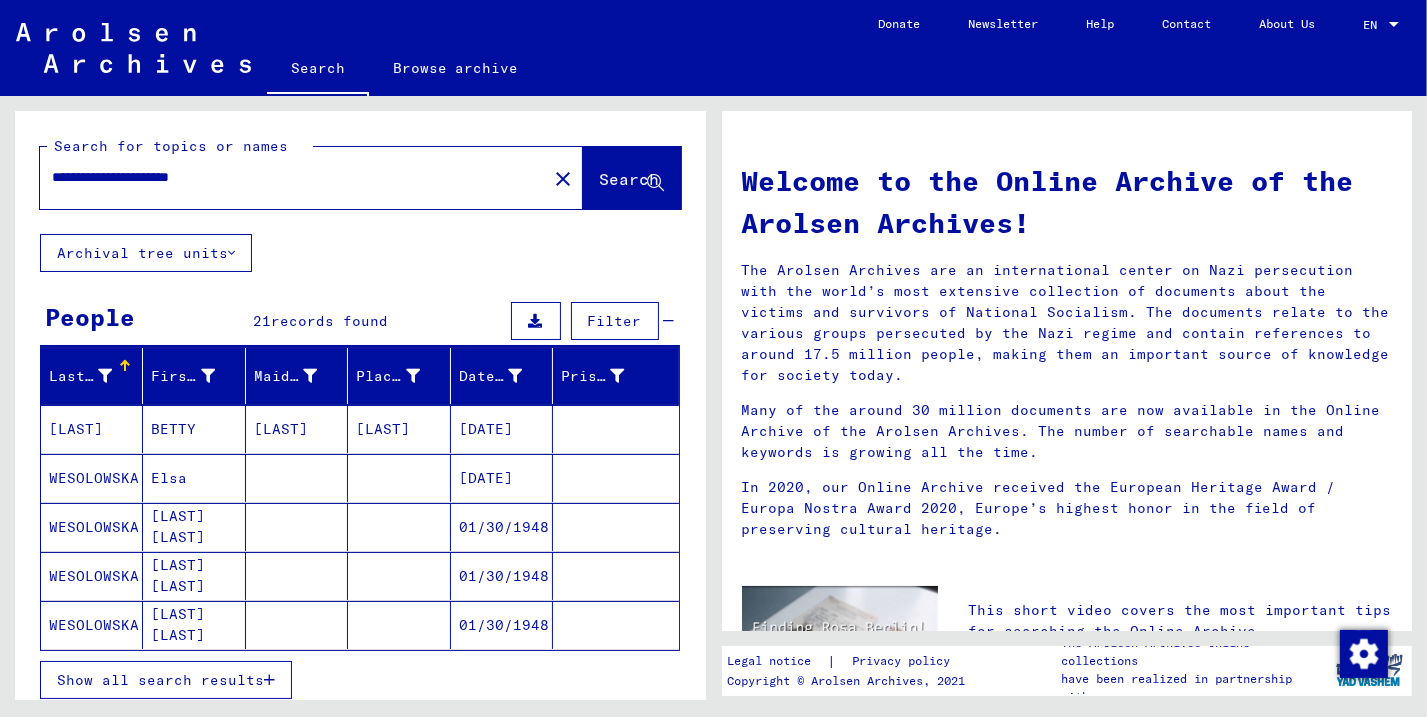 click on "Show all search results" at bounding box center (160, 680) 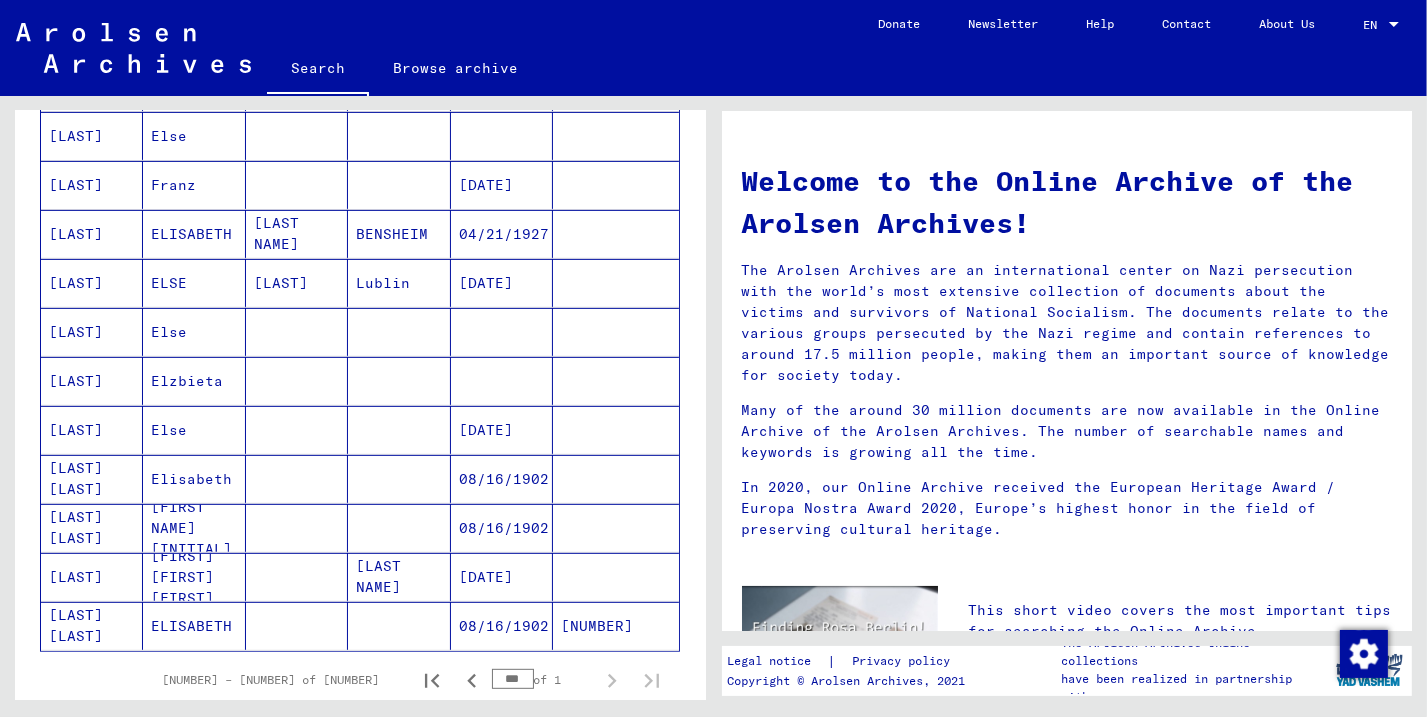 scroll, scrollTop: 832, scrollLeft: 0, axis: vertical 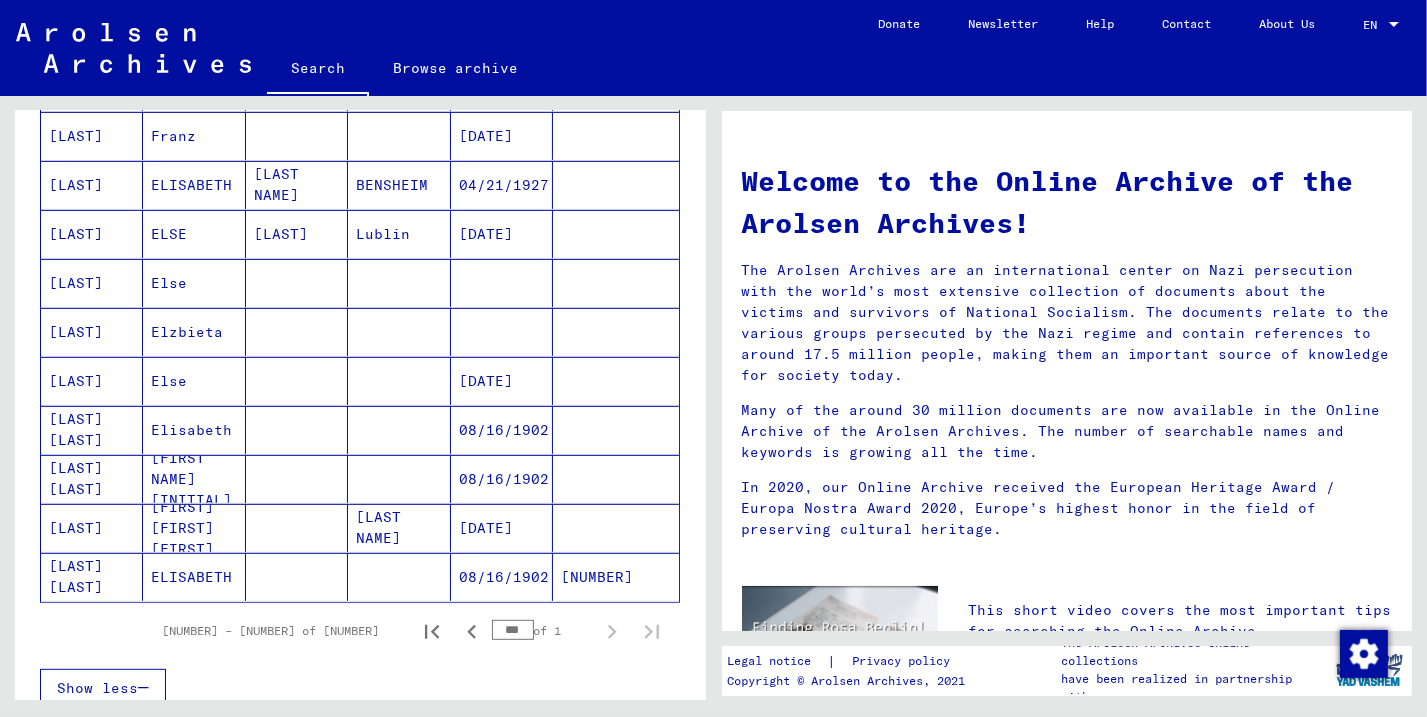 click on "08/16/1902" 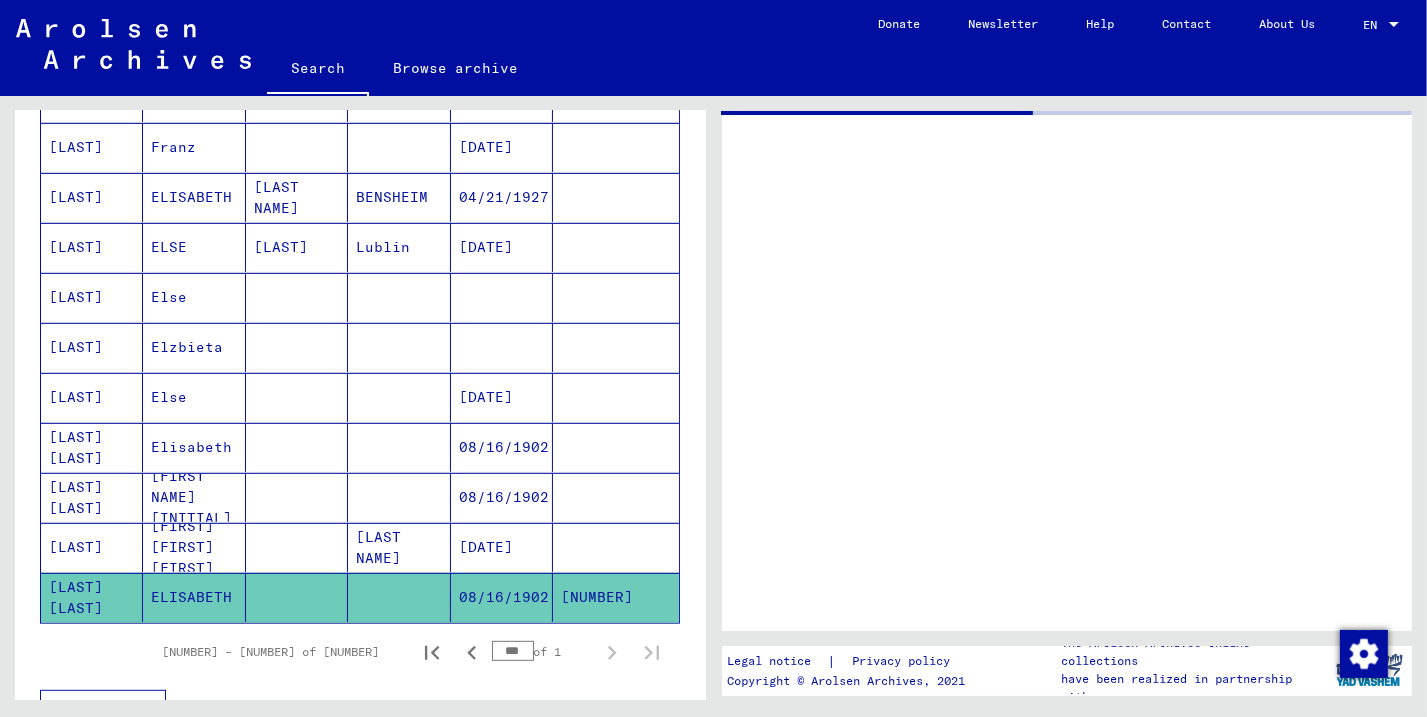 scroll, scrollTop: 841, scrollLeft: 0, axis: vertical 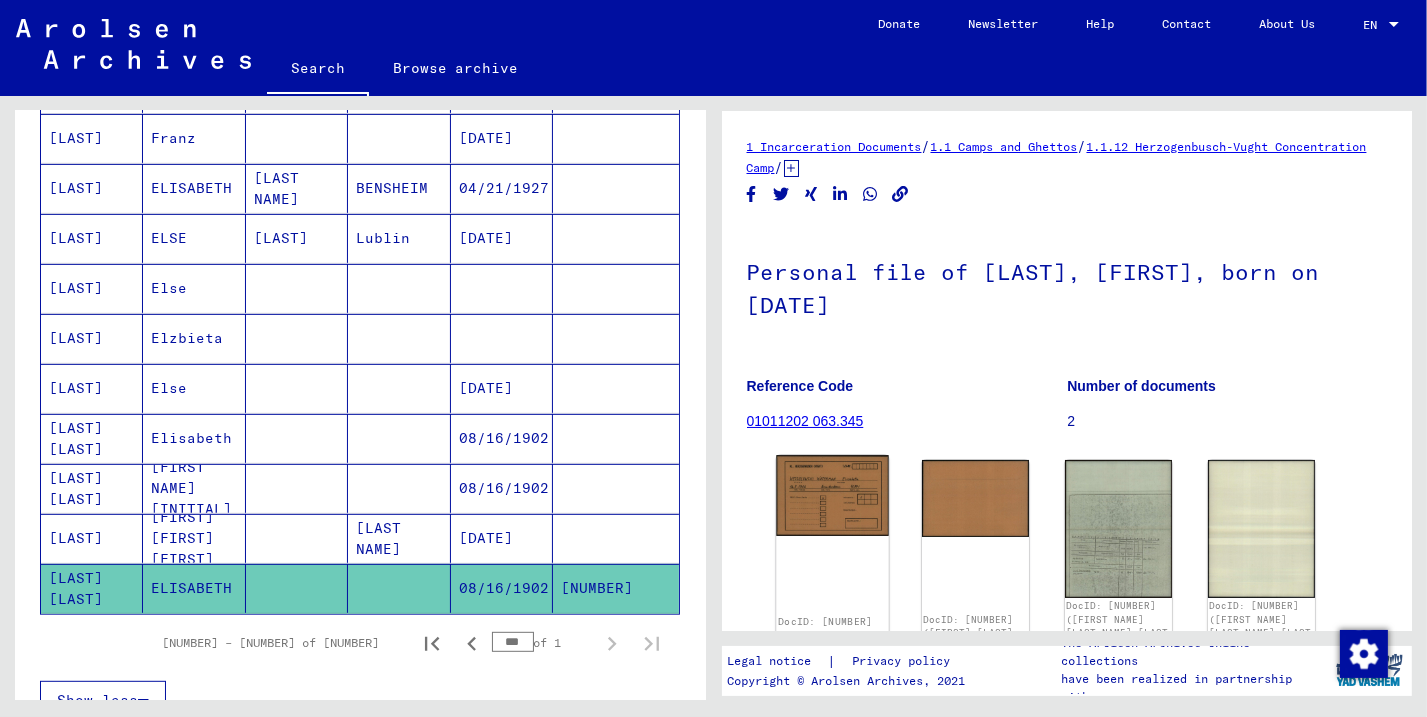 click 